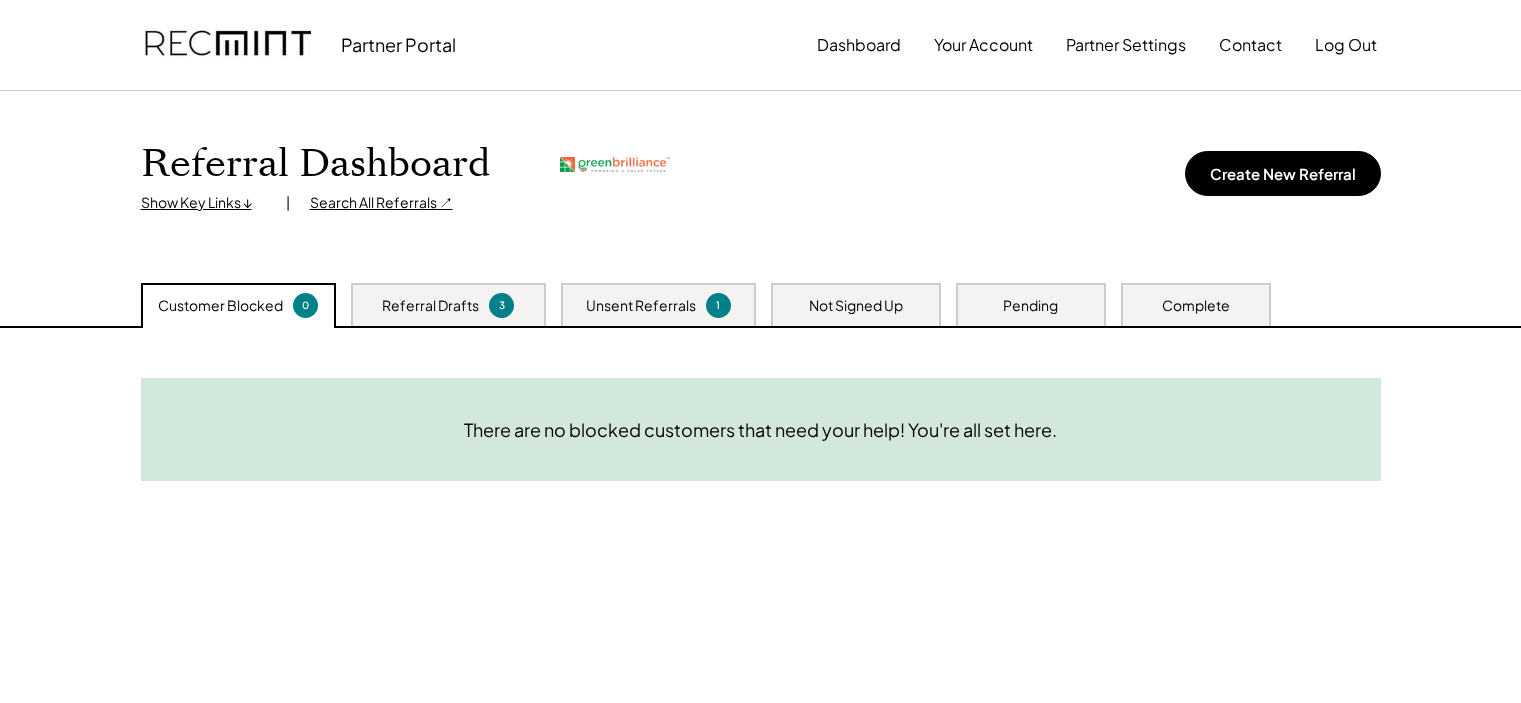 scroll, scrollTop: 0, scrollLeft: 0, axis: both 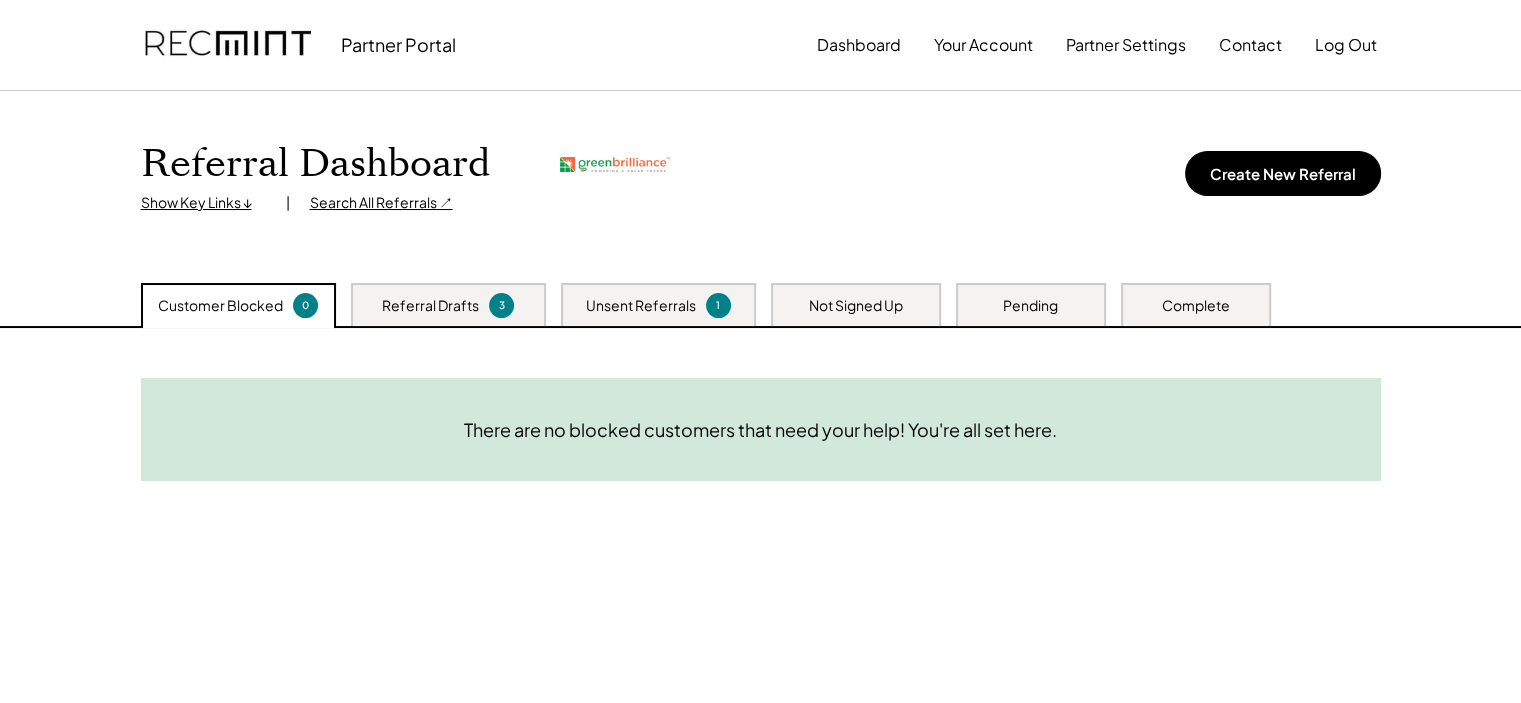 click on "Unsent Referrals" at bounding box center (641, 306) 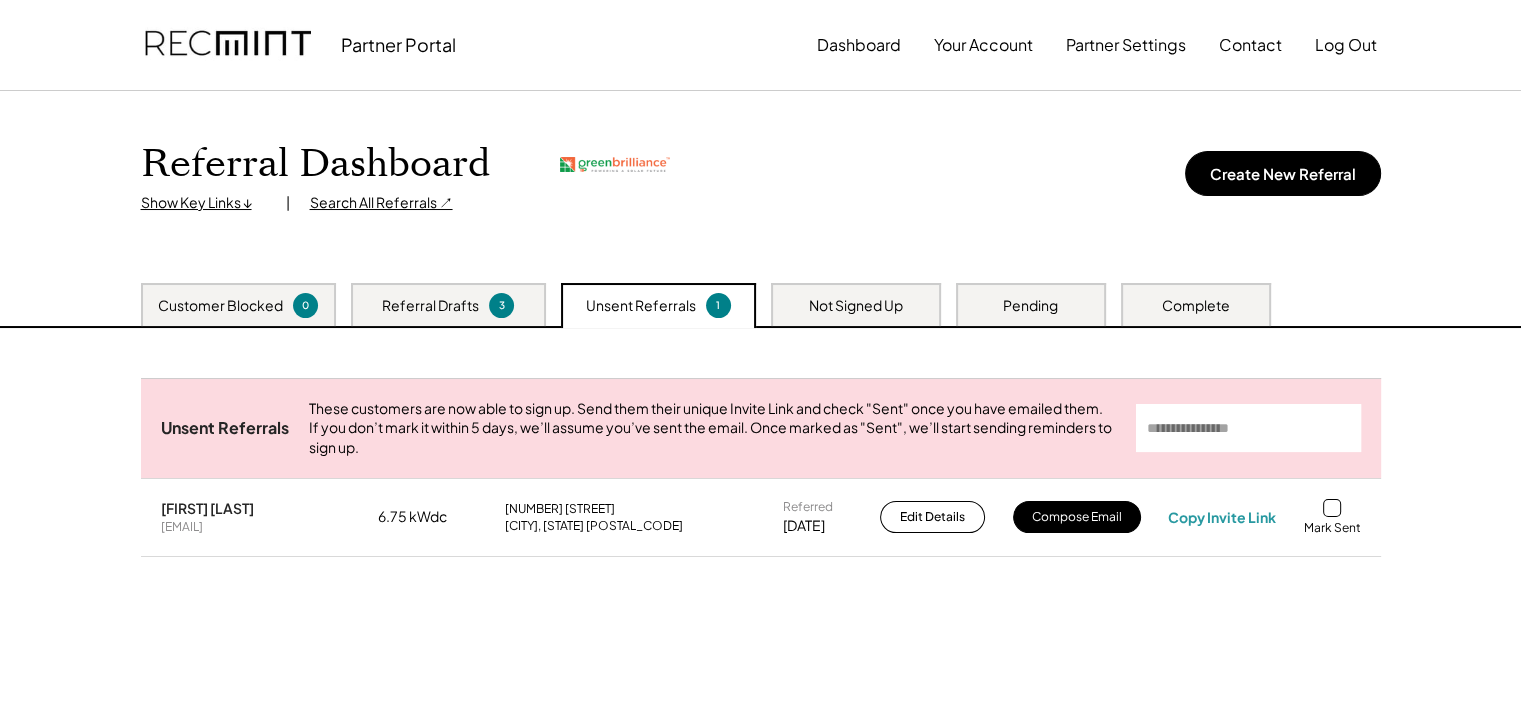 click at bounding box center (1332, 508) 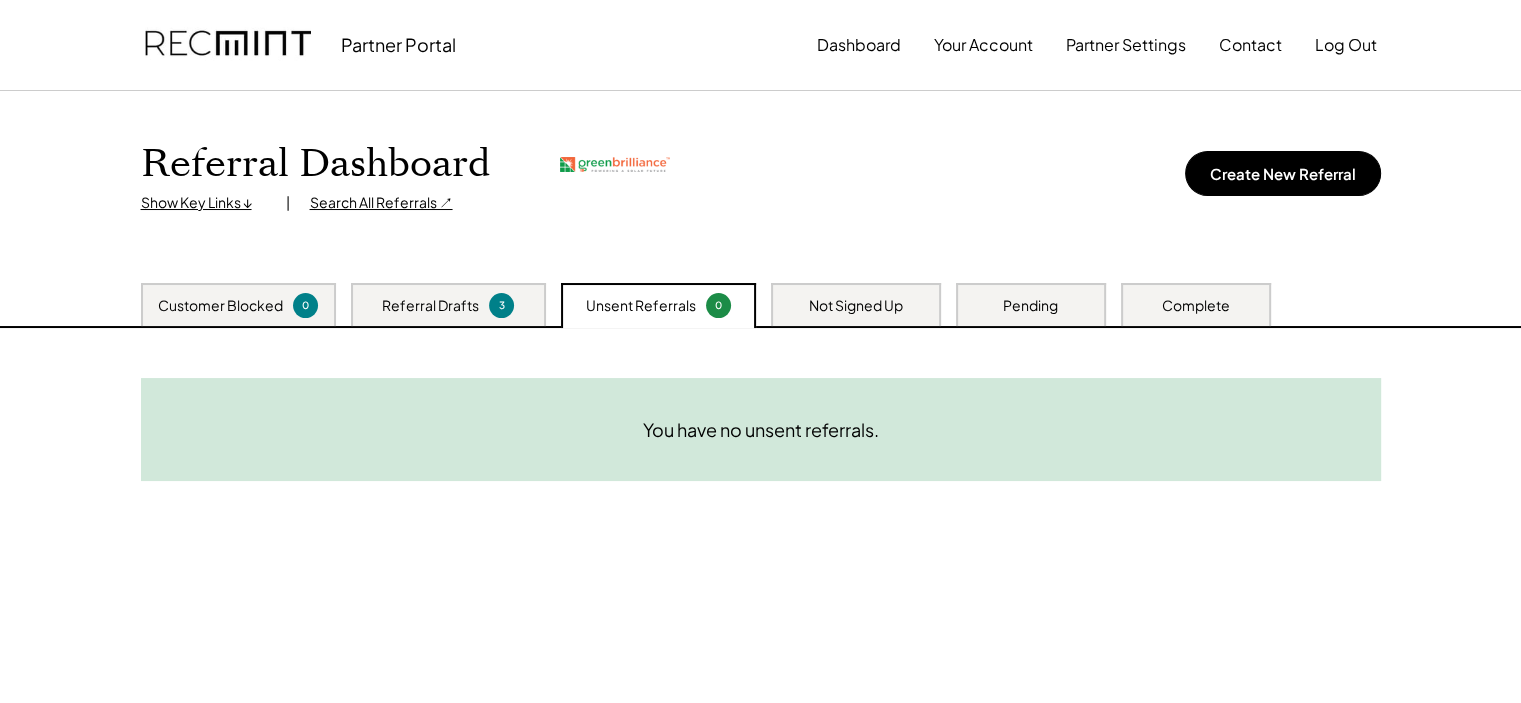 click on "Referral Drafts 3" at bounding box center [448, 304] 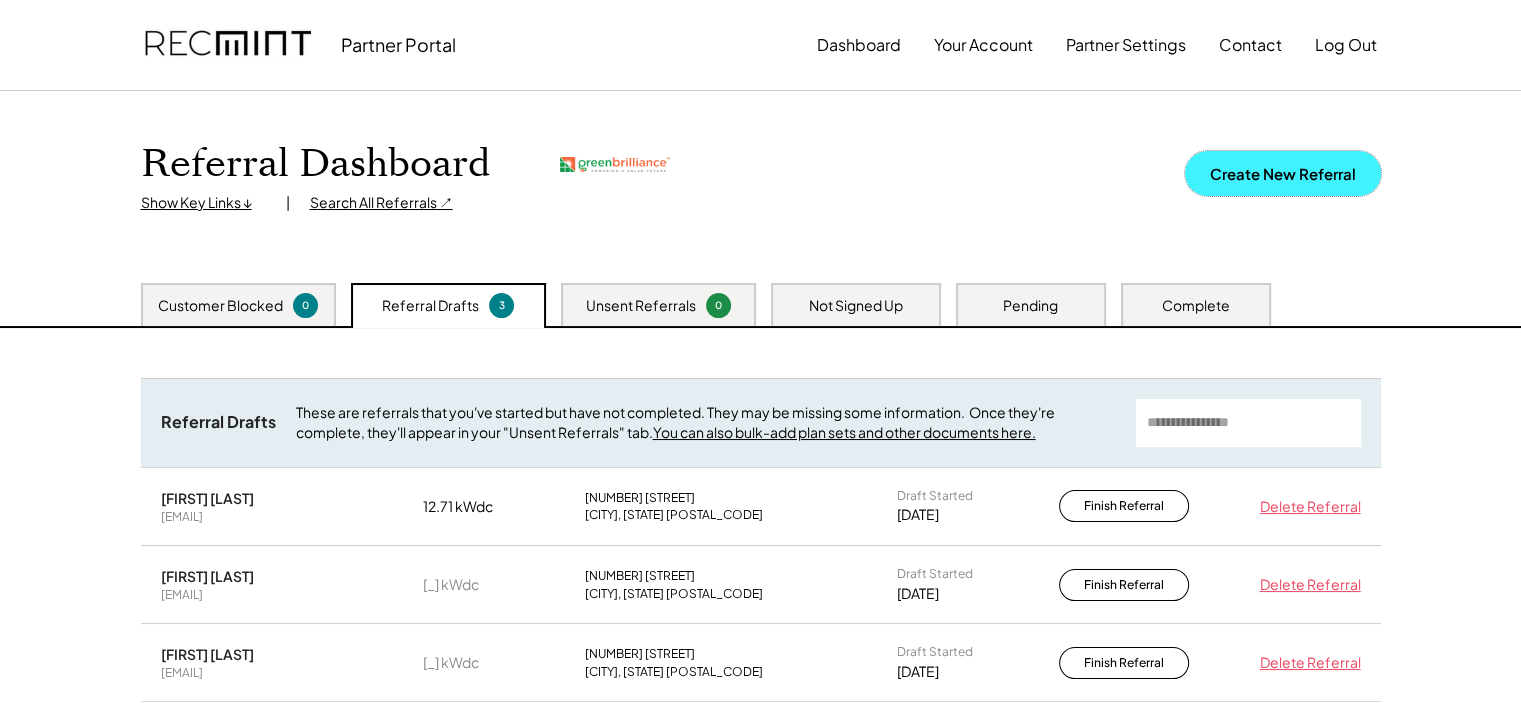 click on "Create New Referral" at bounding box center (1283, 173) 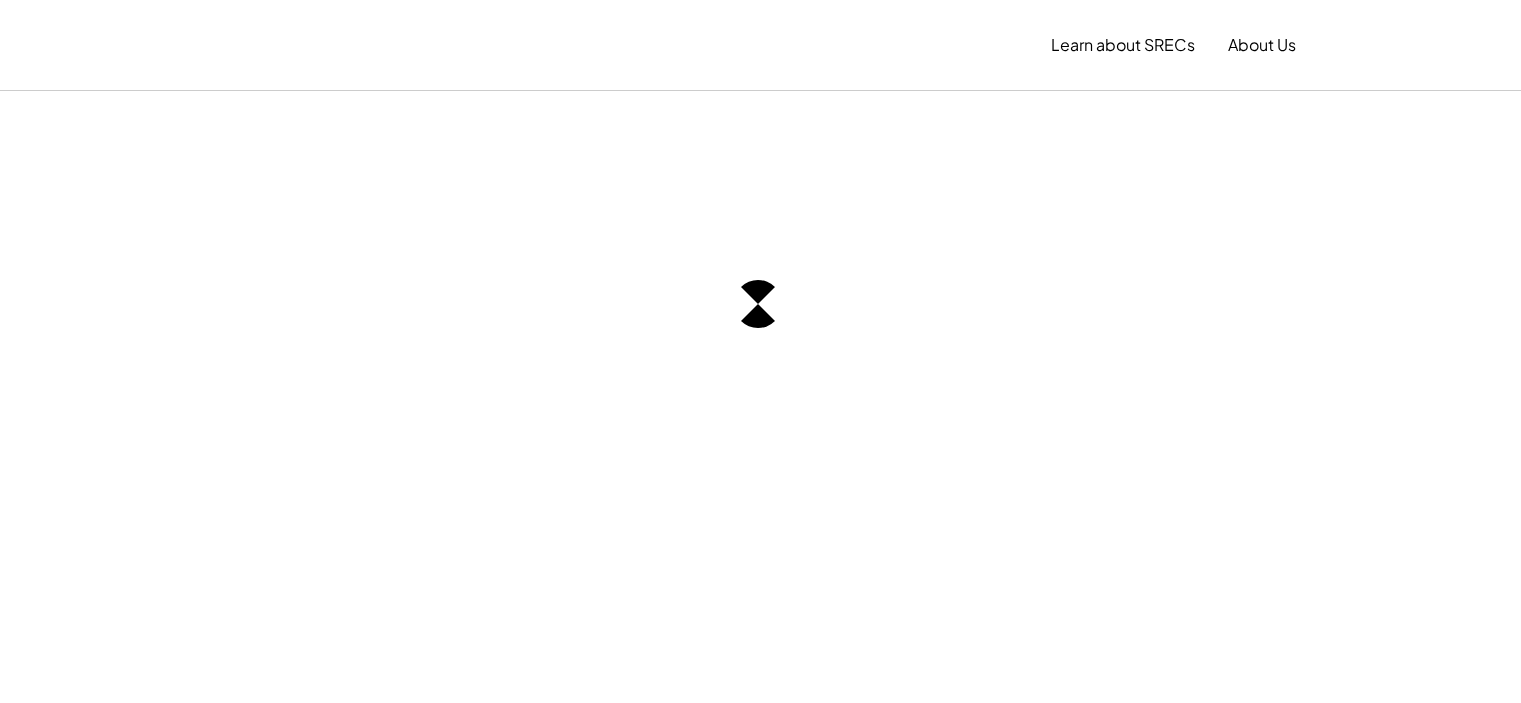 scroll, scrollTop: 0, scrollLeft: 0, axis: both 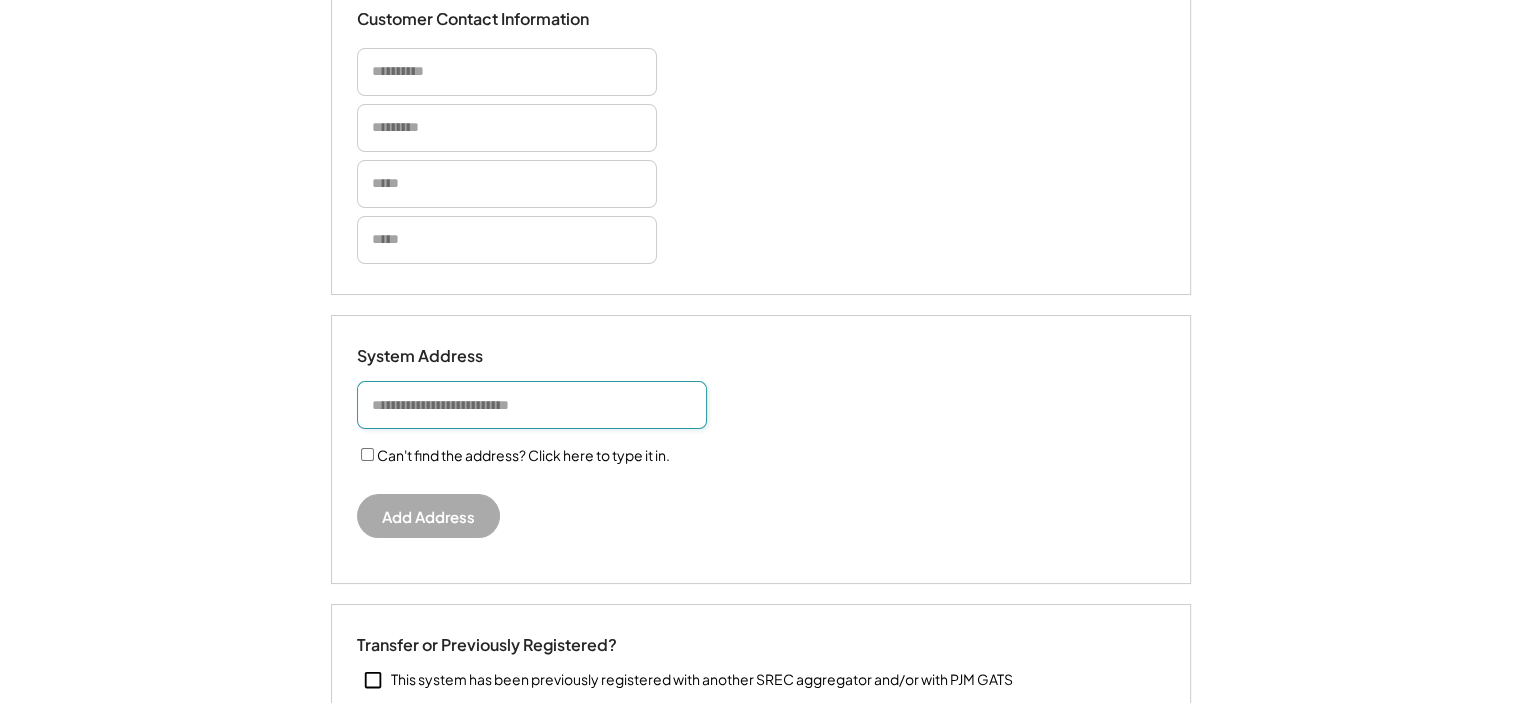 click at bounding box center [532, 405] 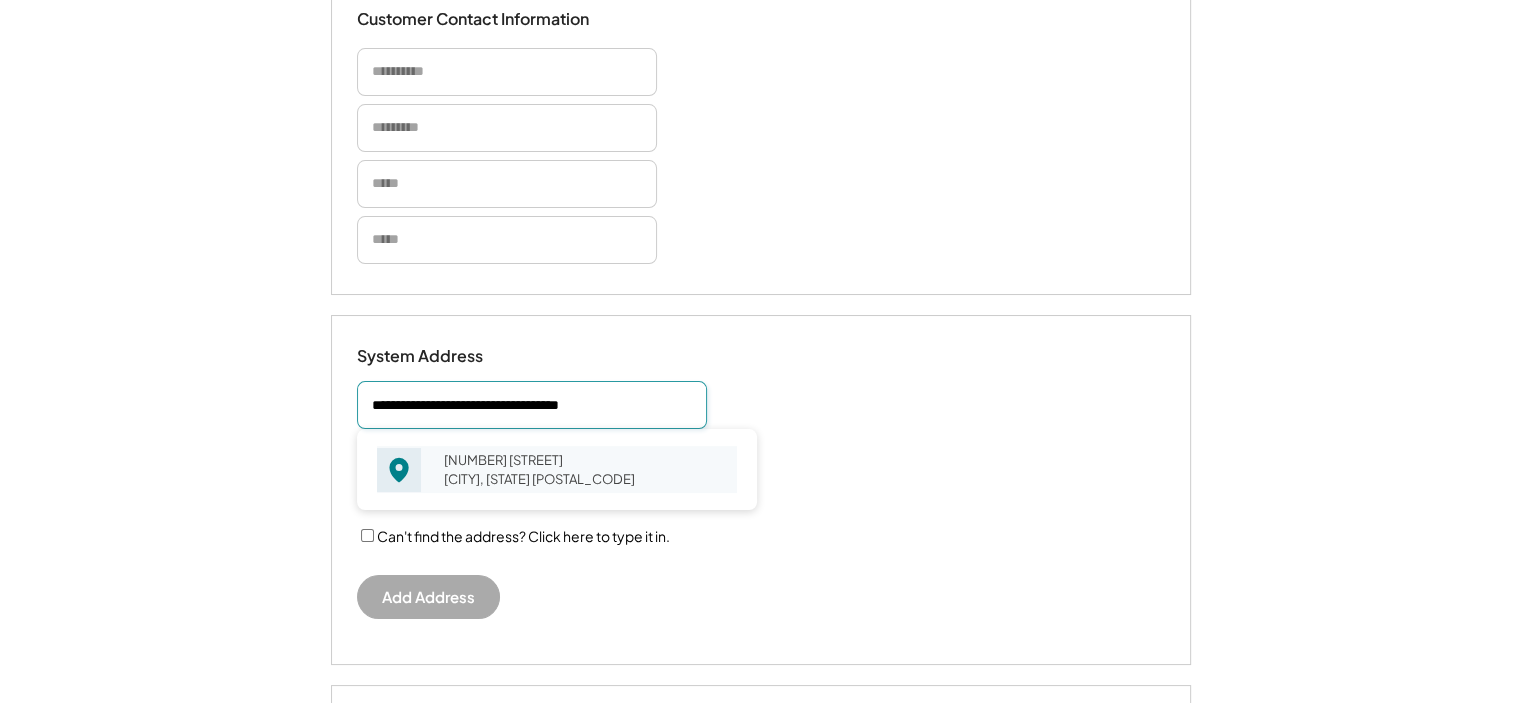 click on "[NUMBER] [STREET]
[CITY], [STATE] [POSTAL_CODE]" at bounding box center [584, 469] 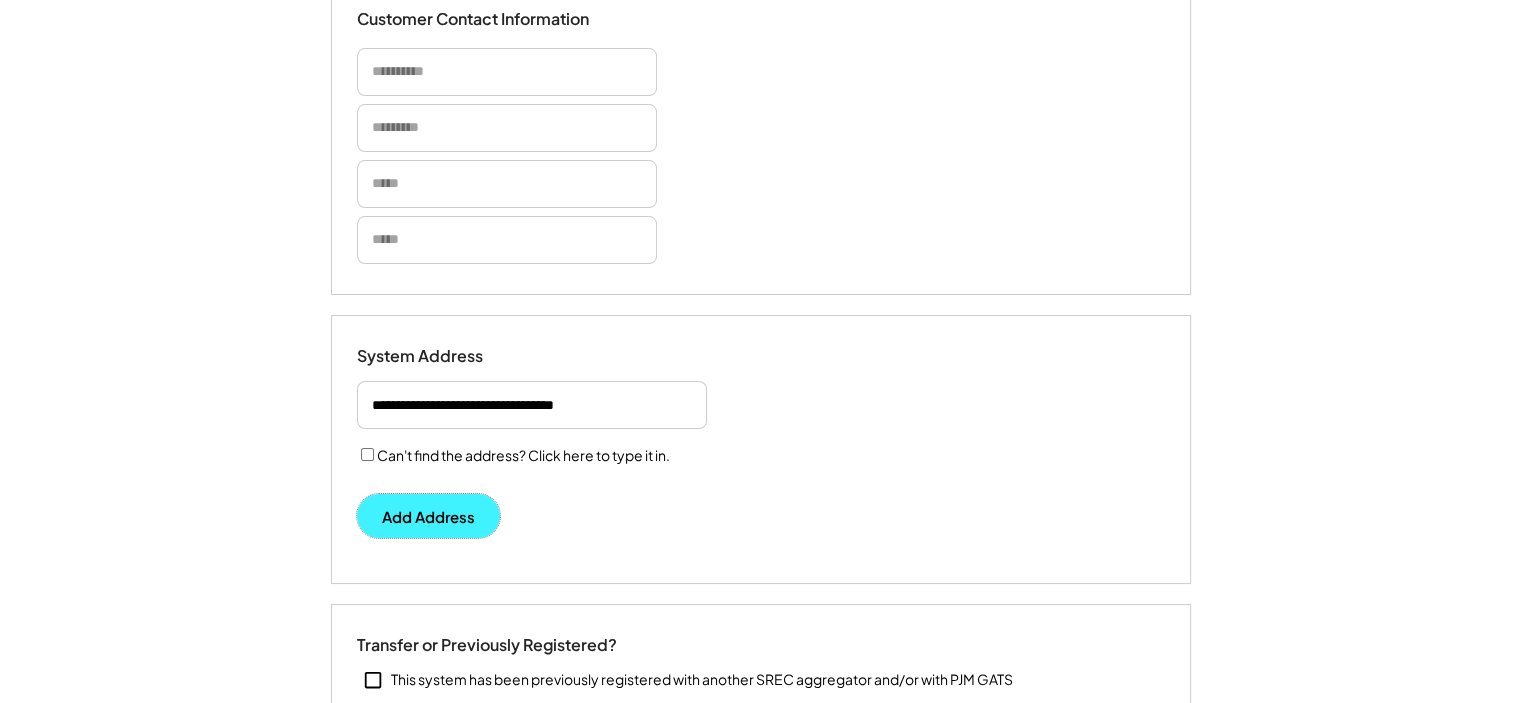 click on "Add Address" at bounding box center (428, 516) 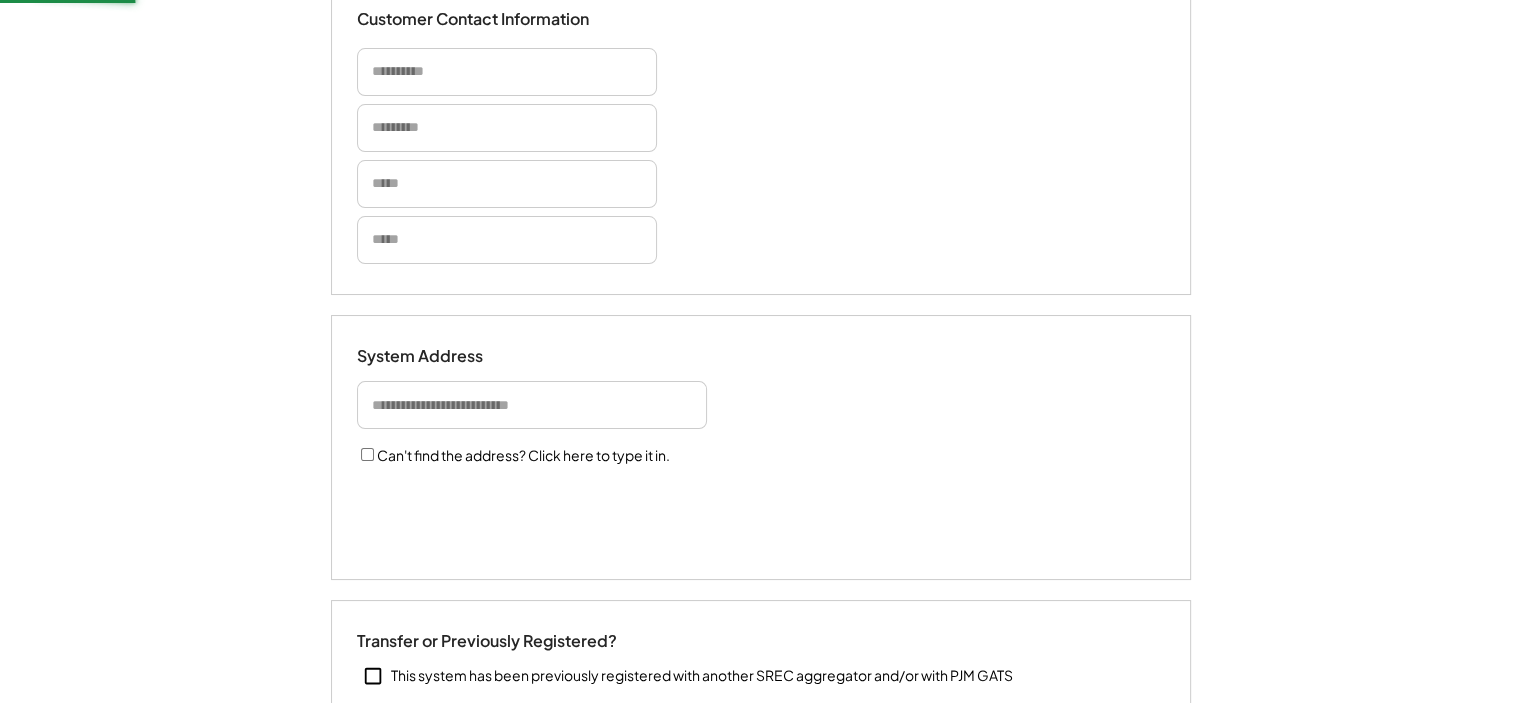type 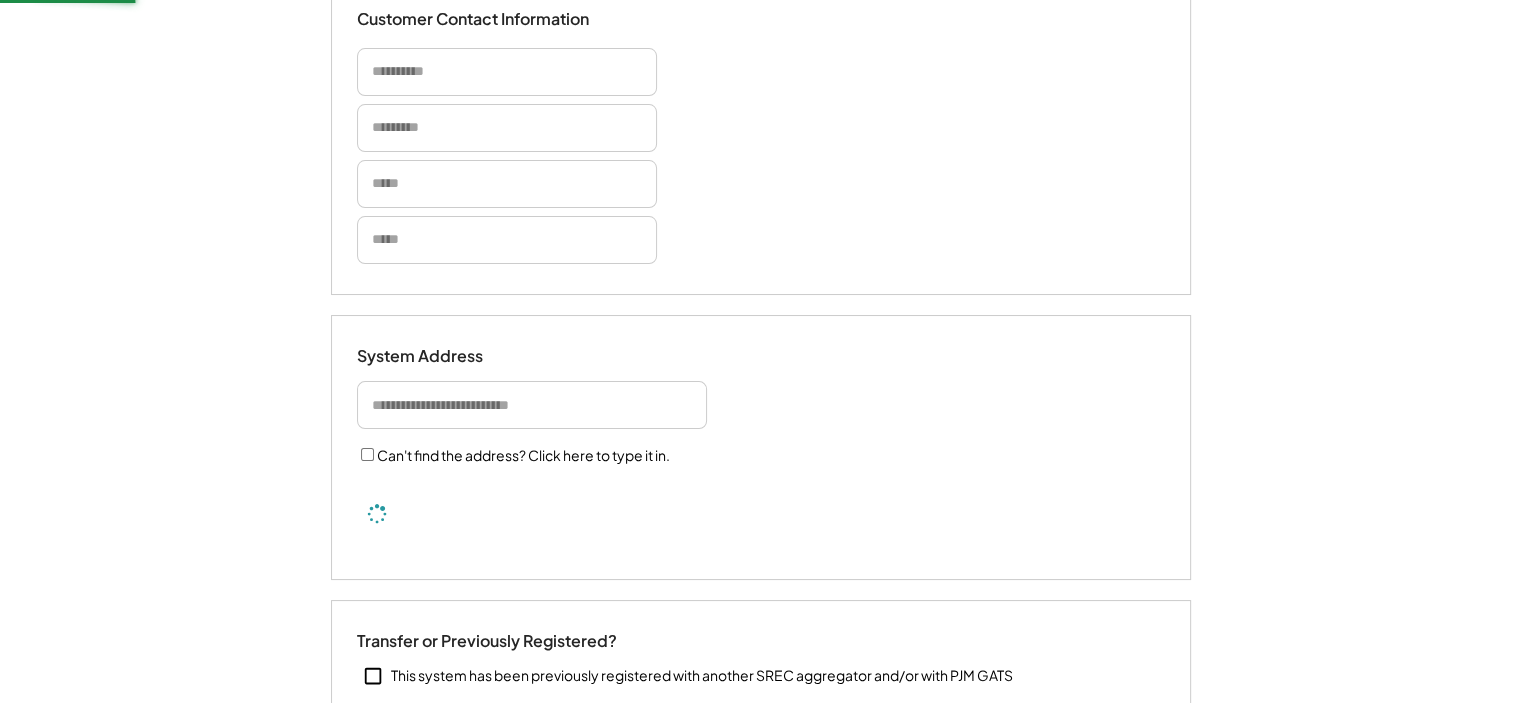 type 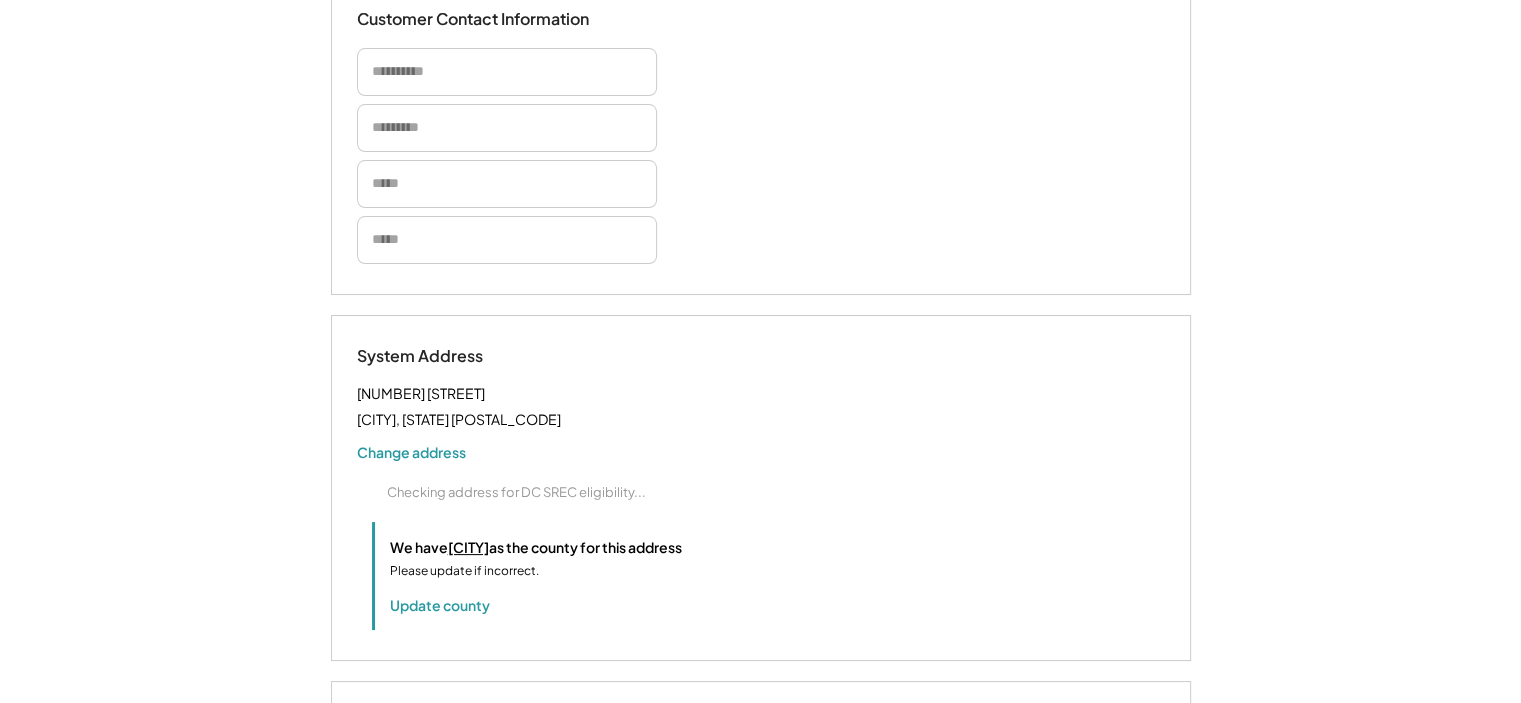 type 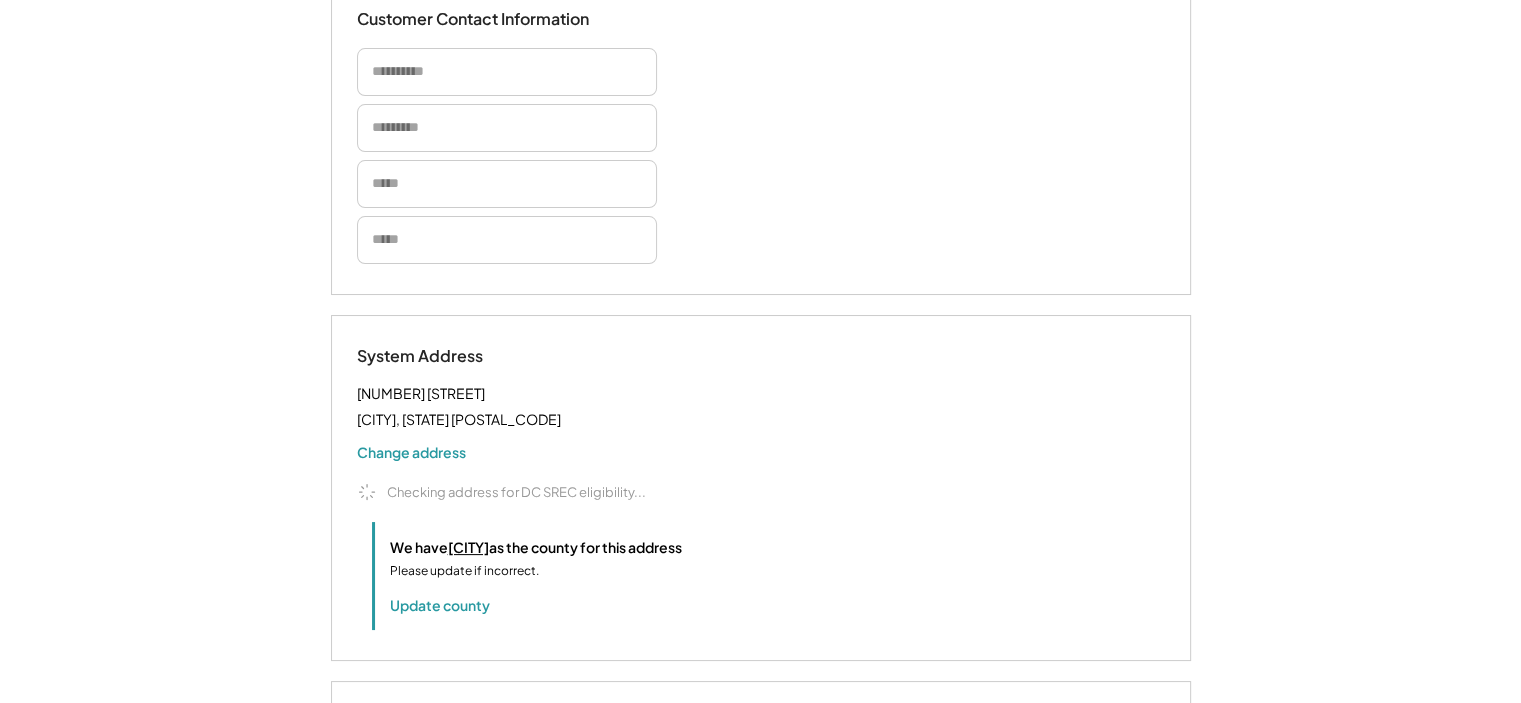type 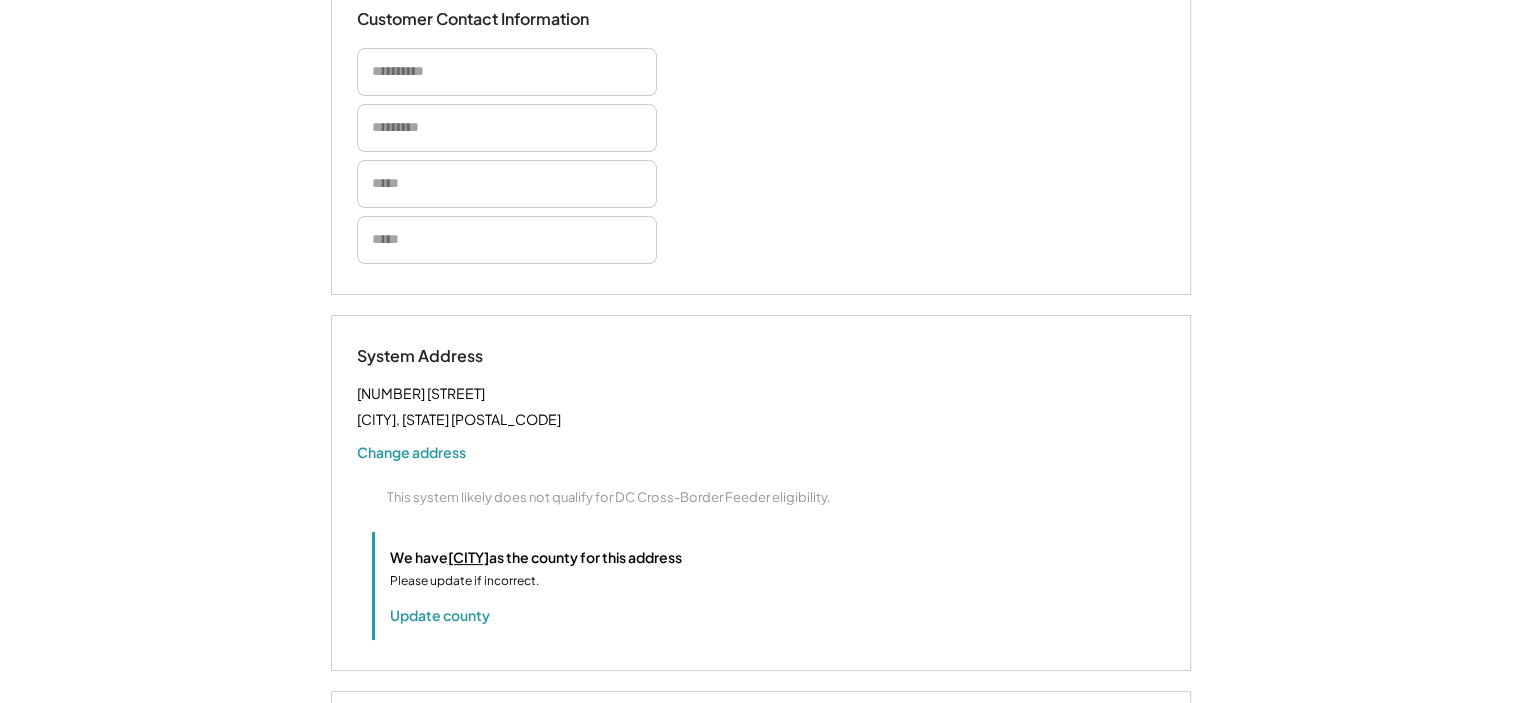 type 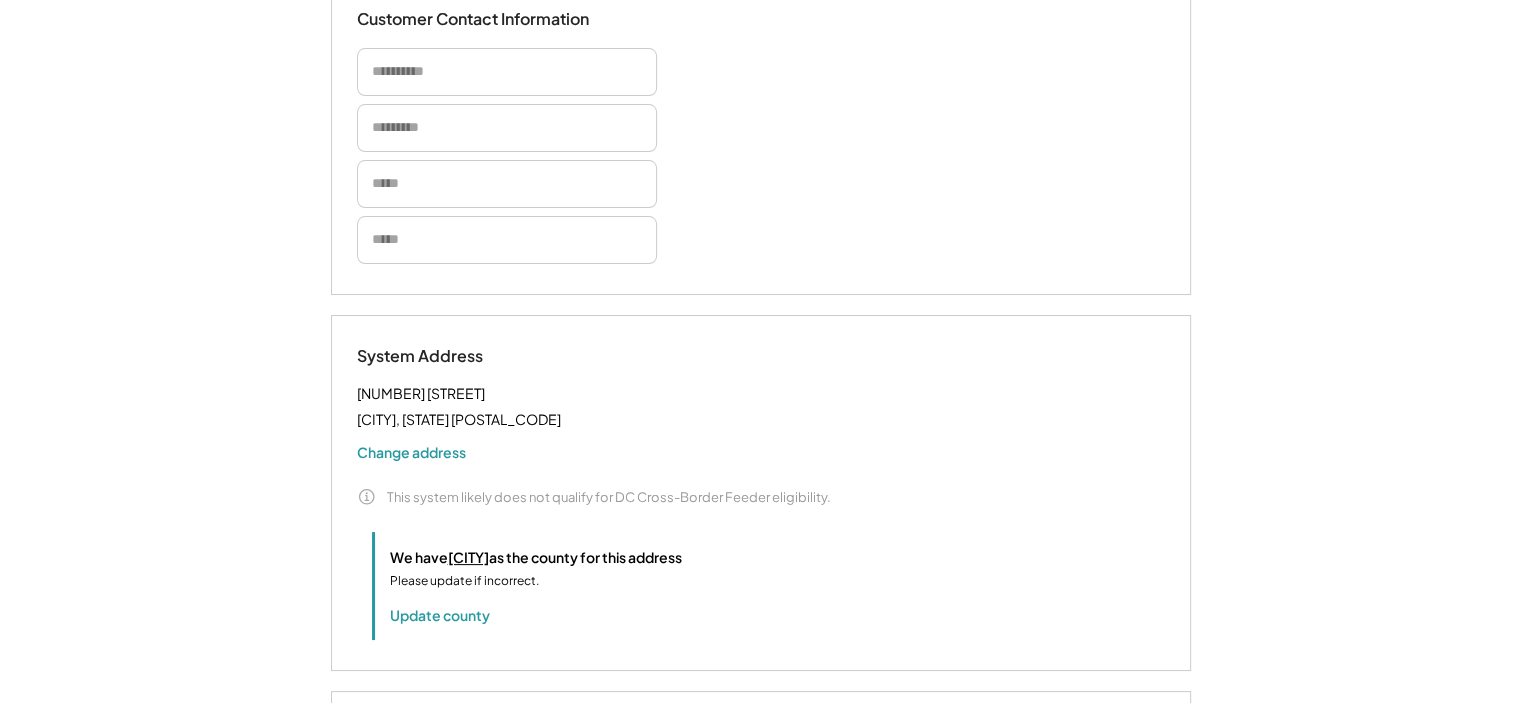 type 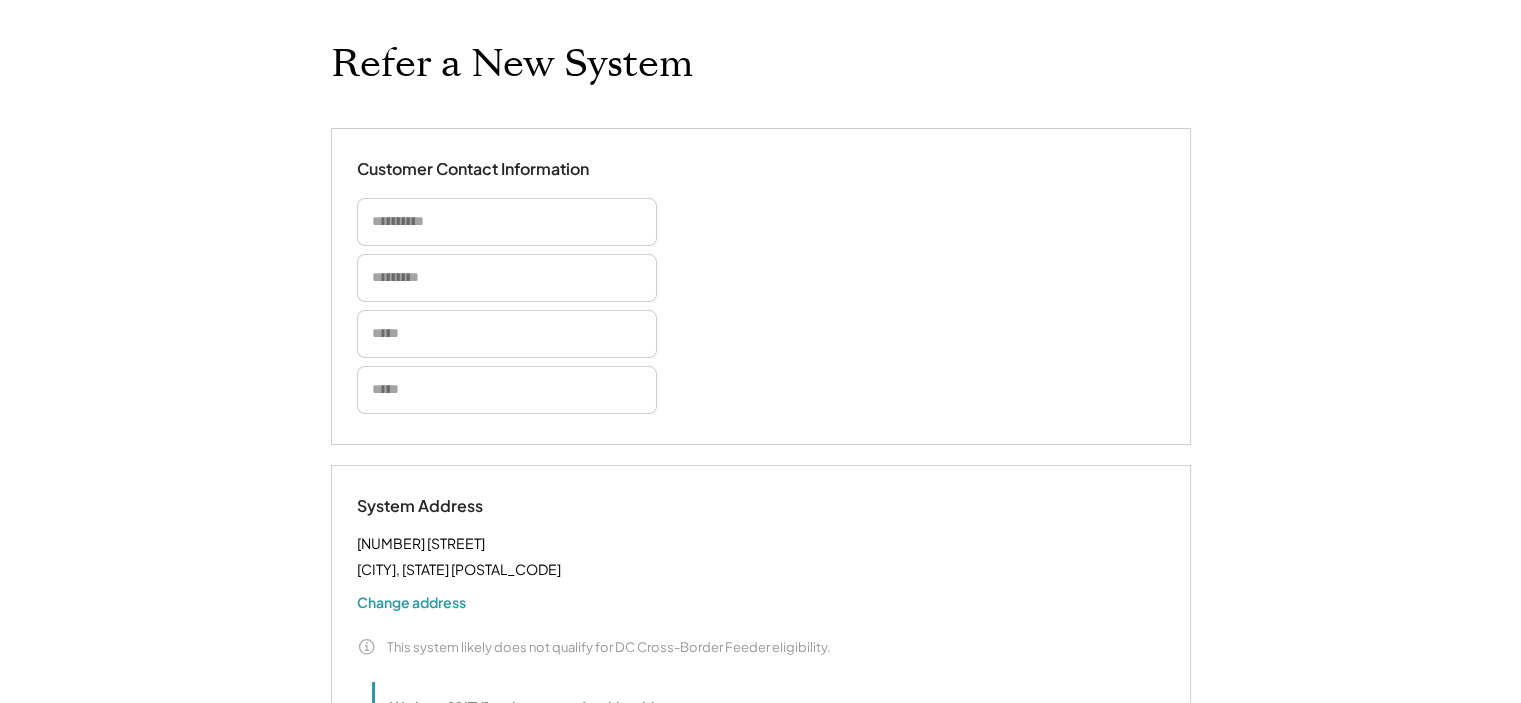 scroll, scrollTop: 116, scrollLeft: 0, axis: vertical 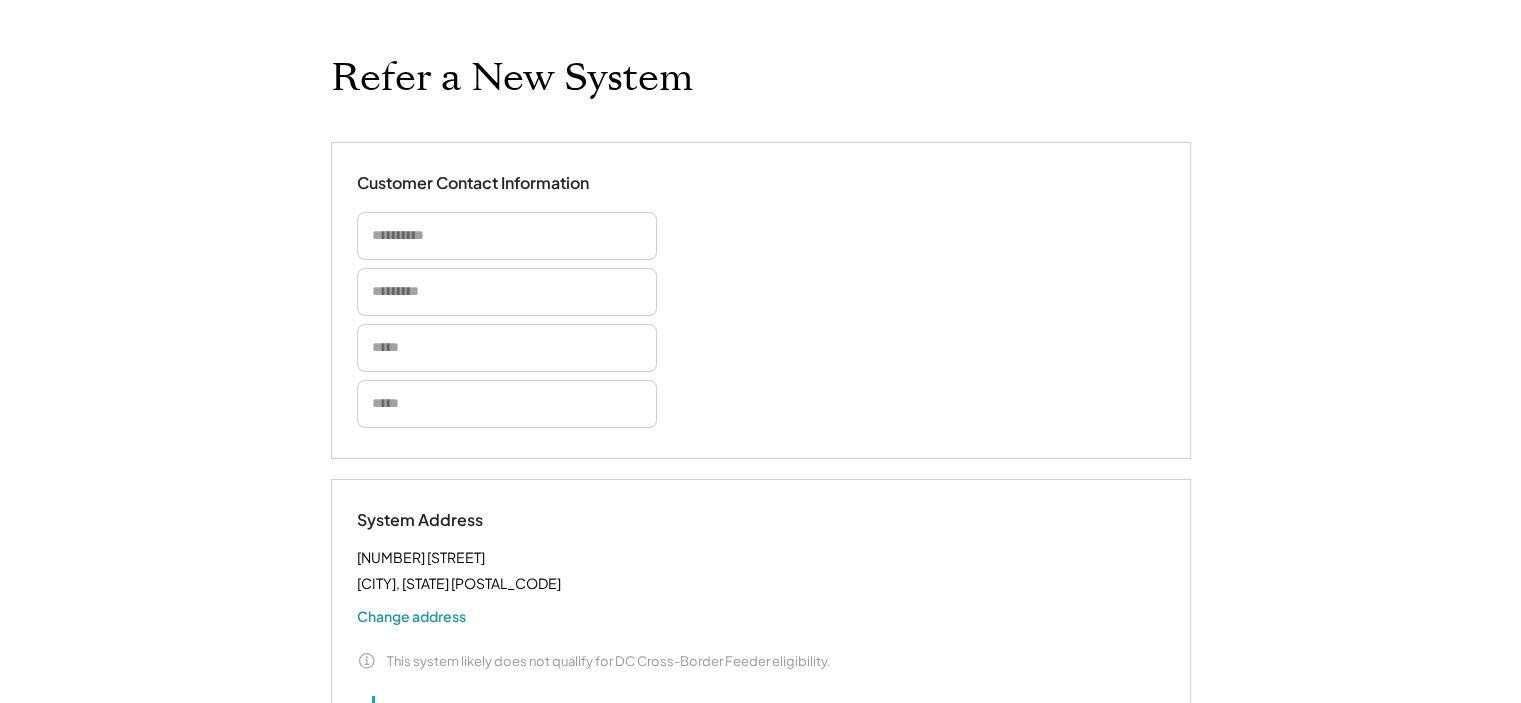 click at bounding box center (507, 236) 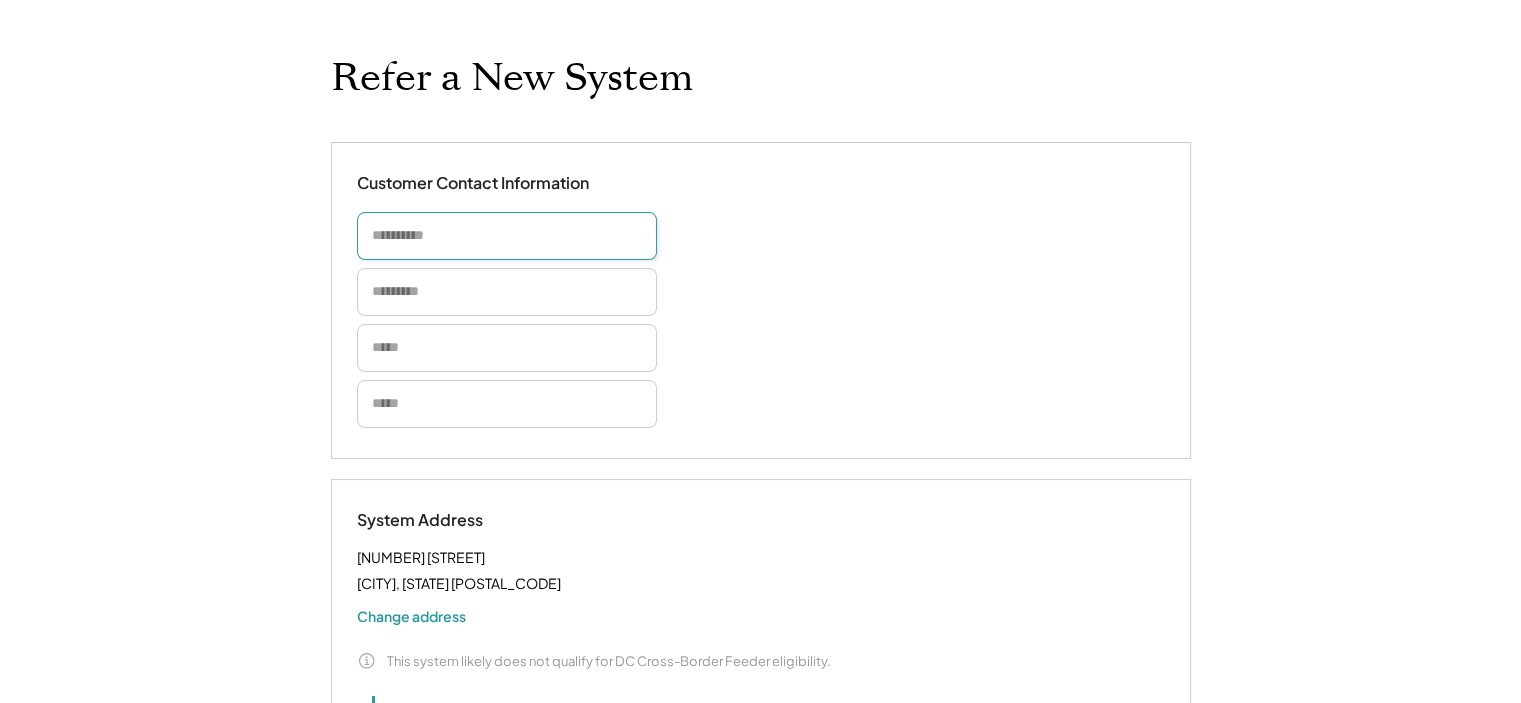 paste on "**********" 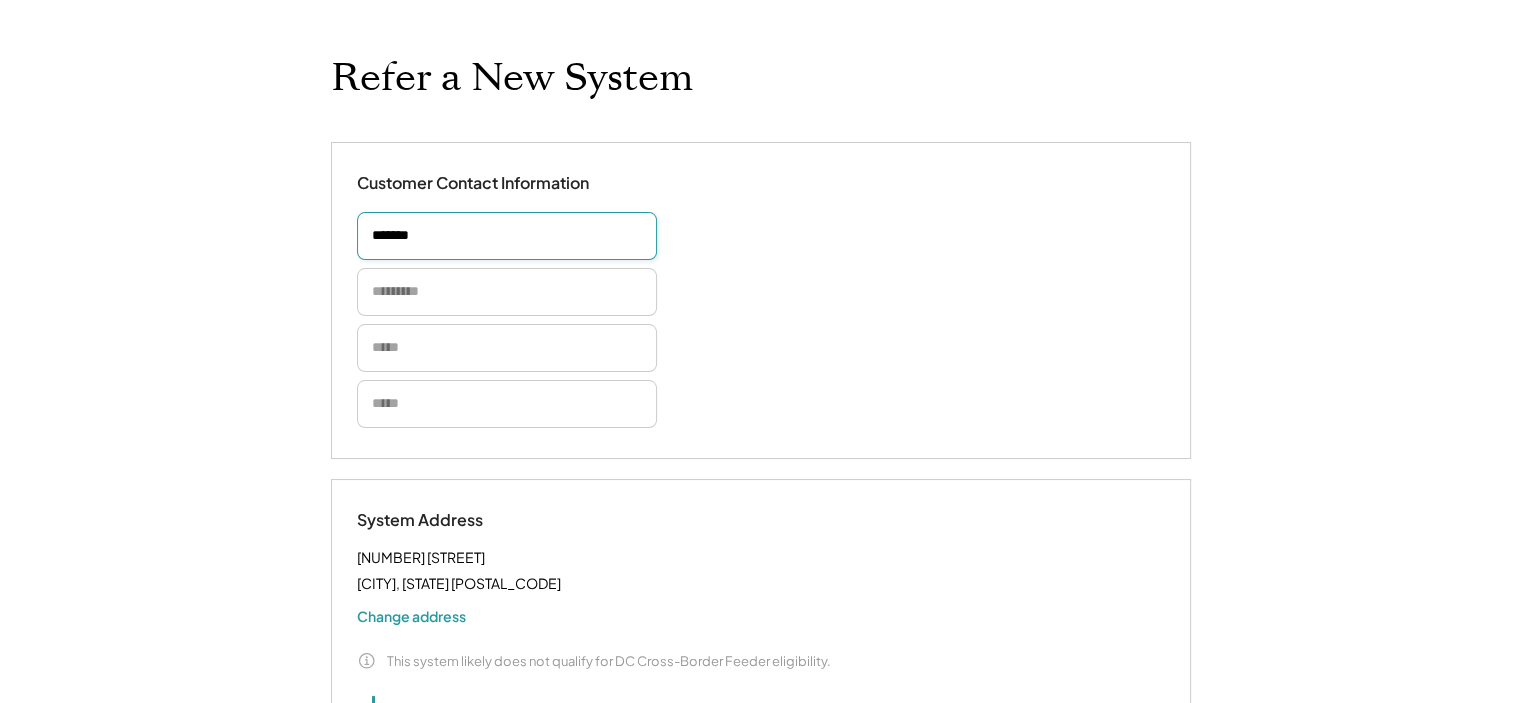type on "******" 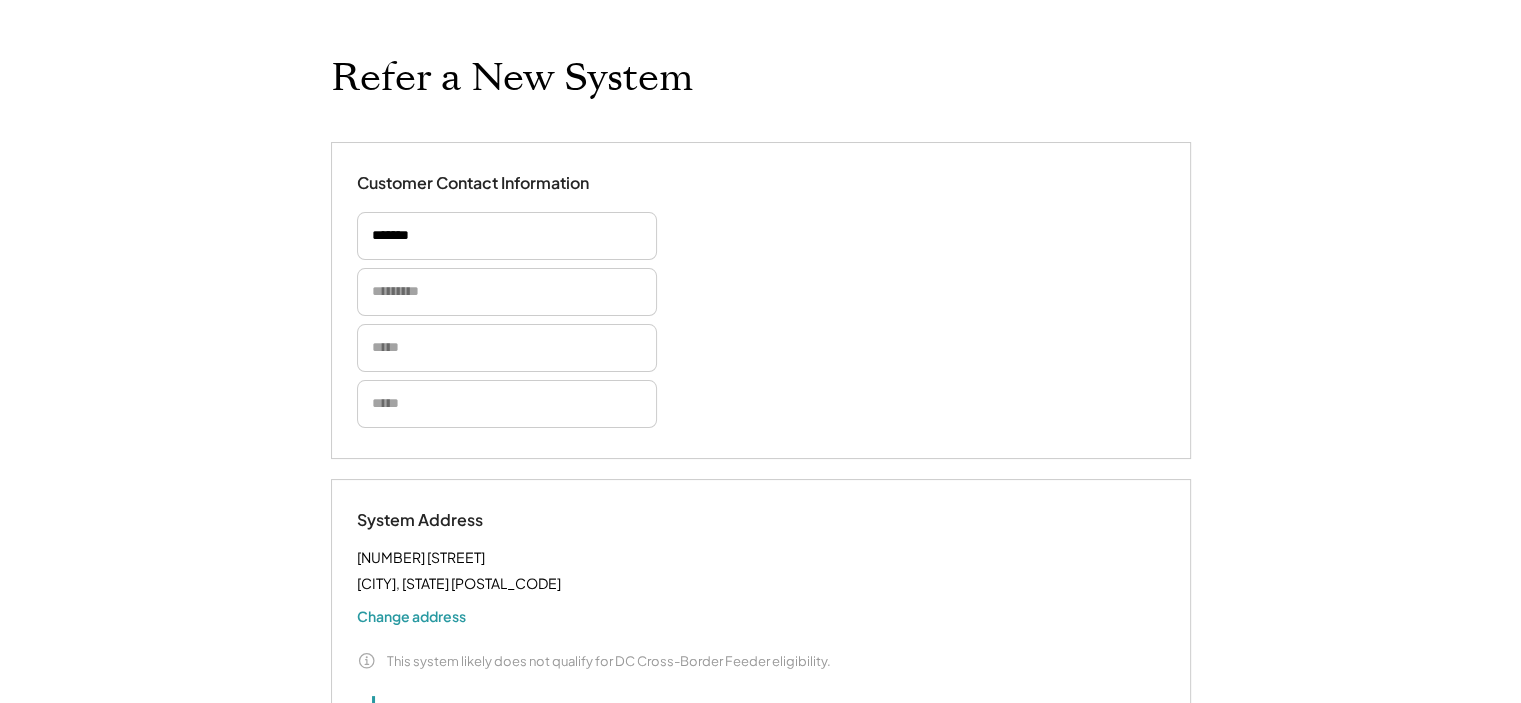 type 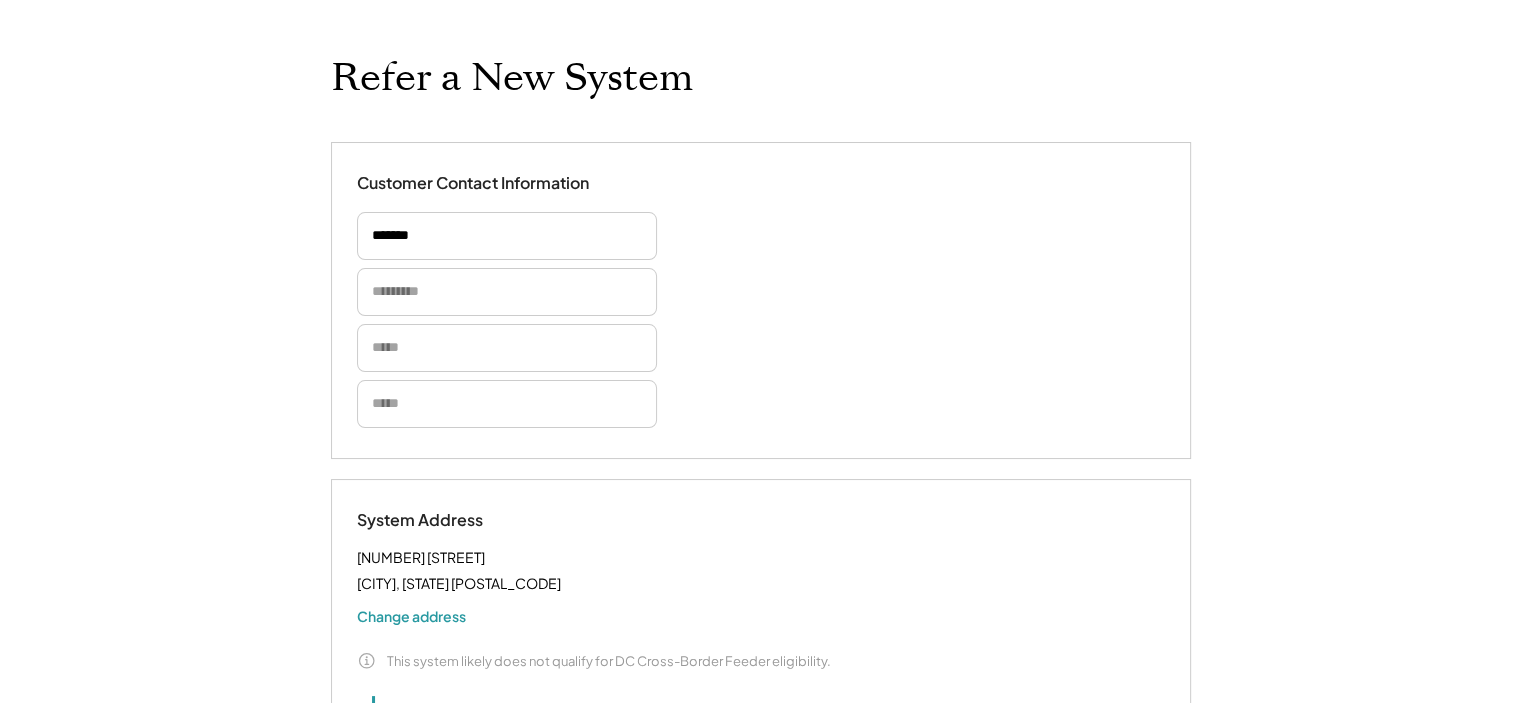click at bounding box center (507, 236) 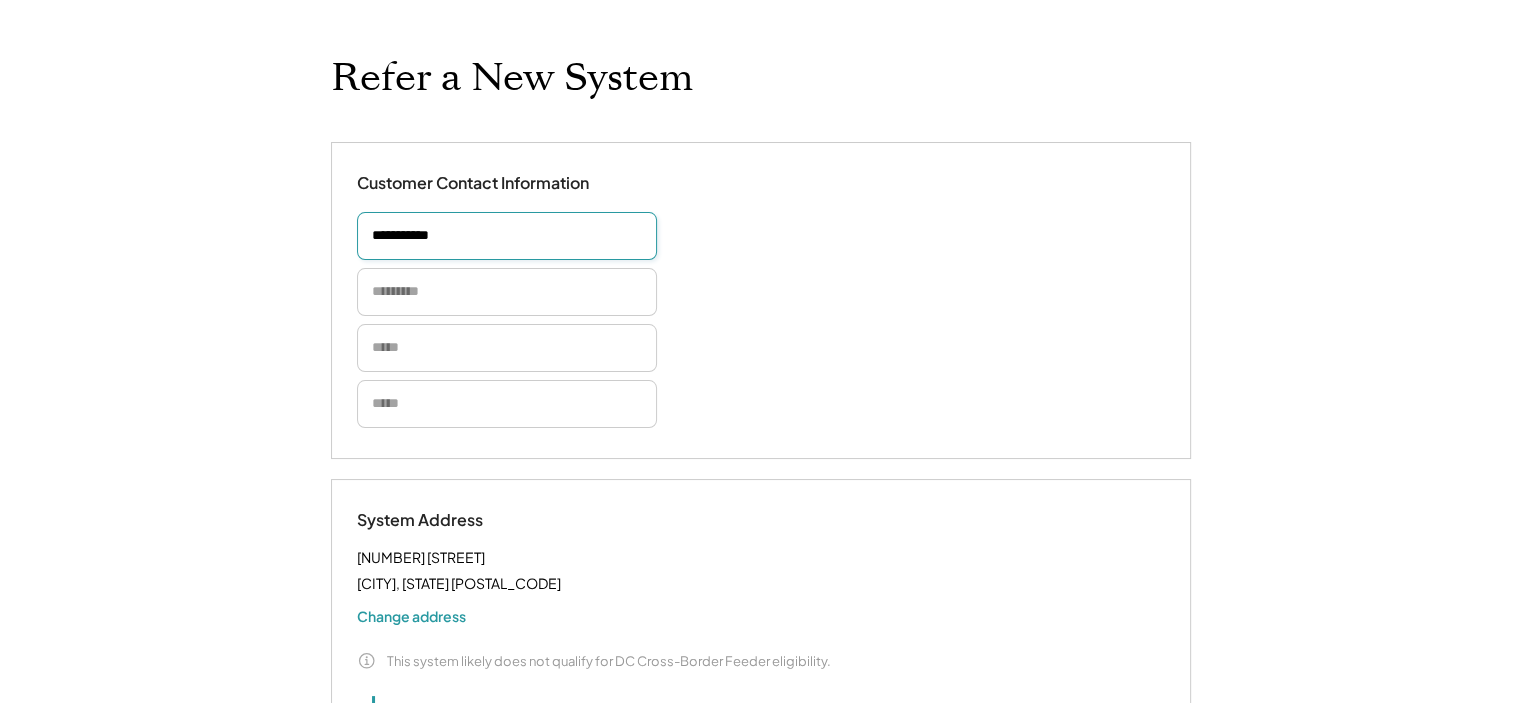 type on "**********" 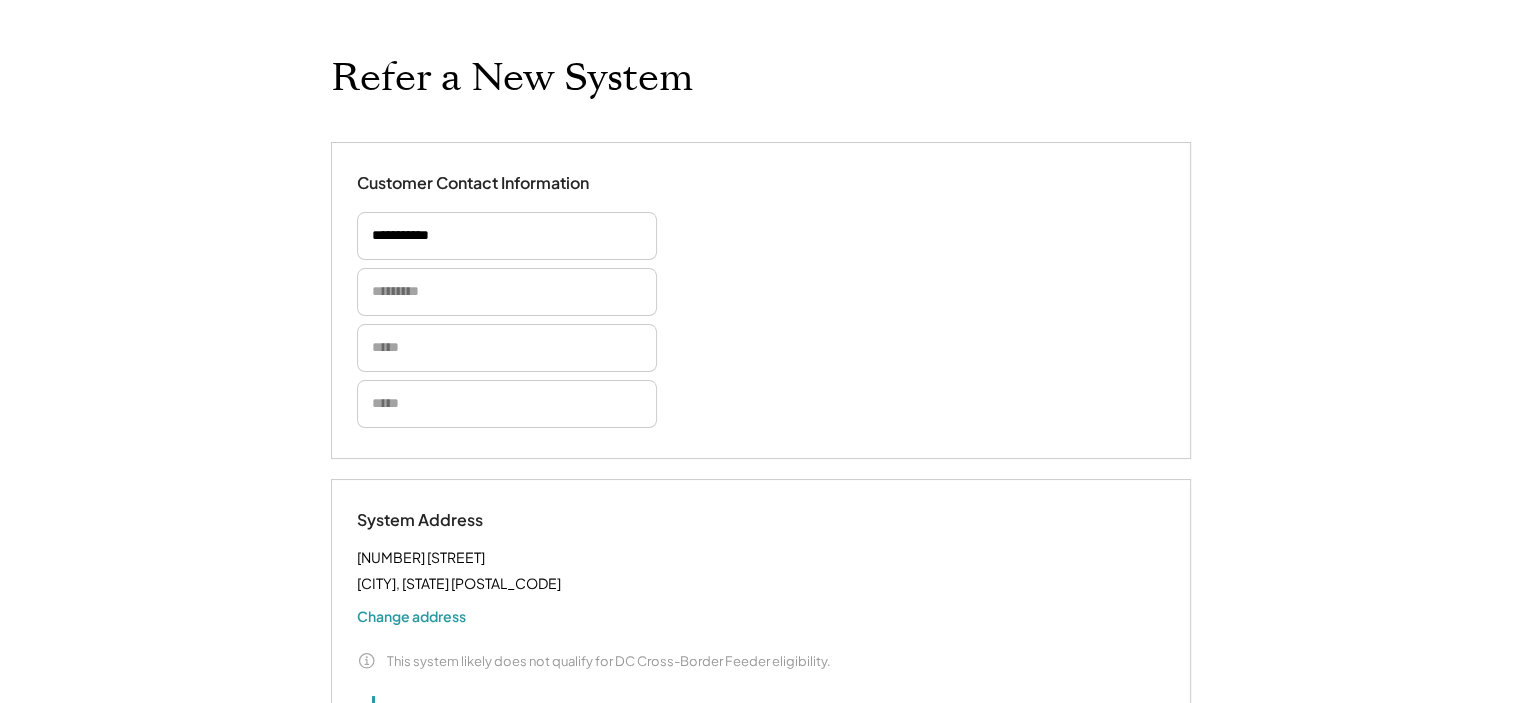 type 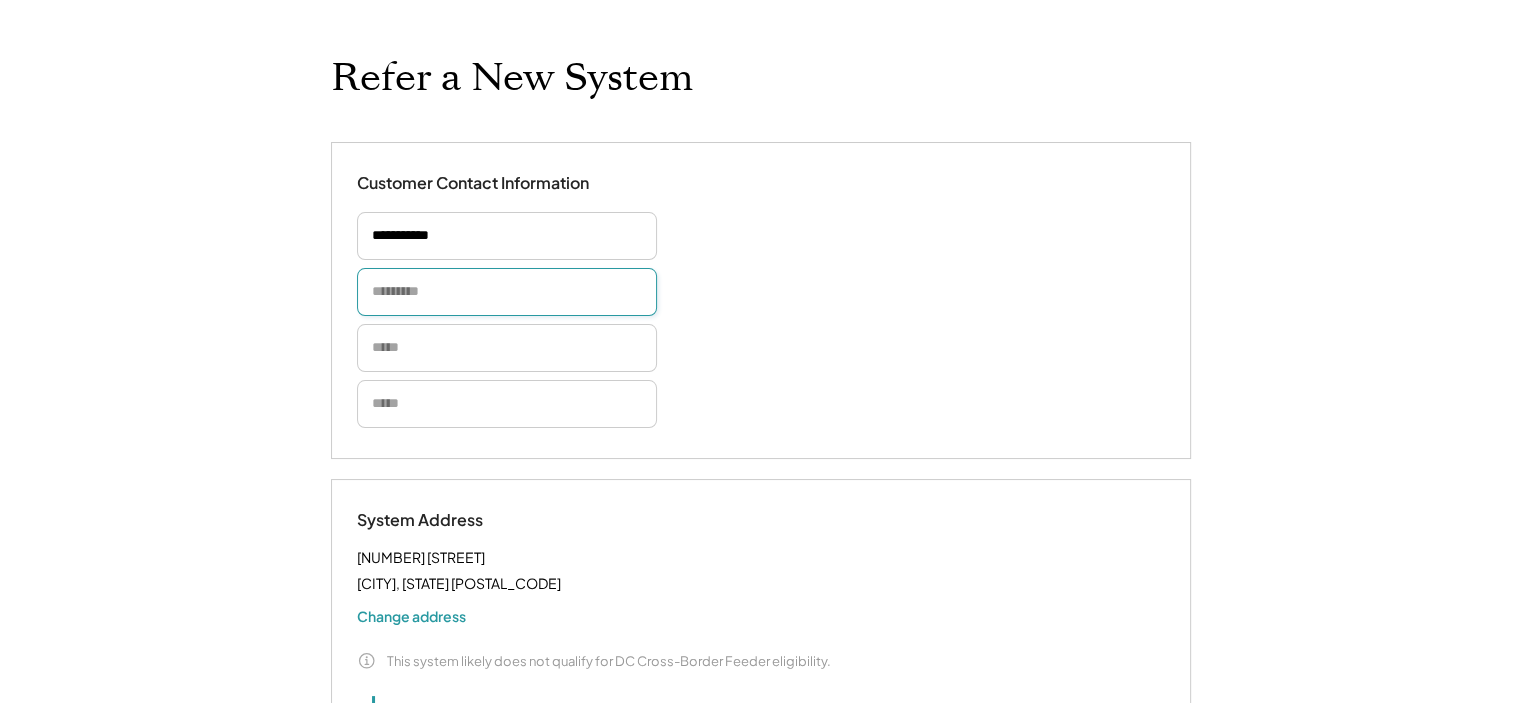 paste on "******" 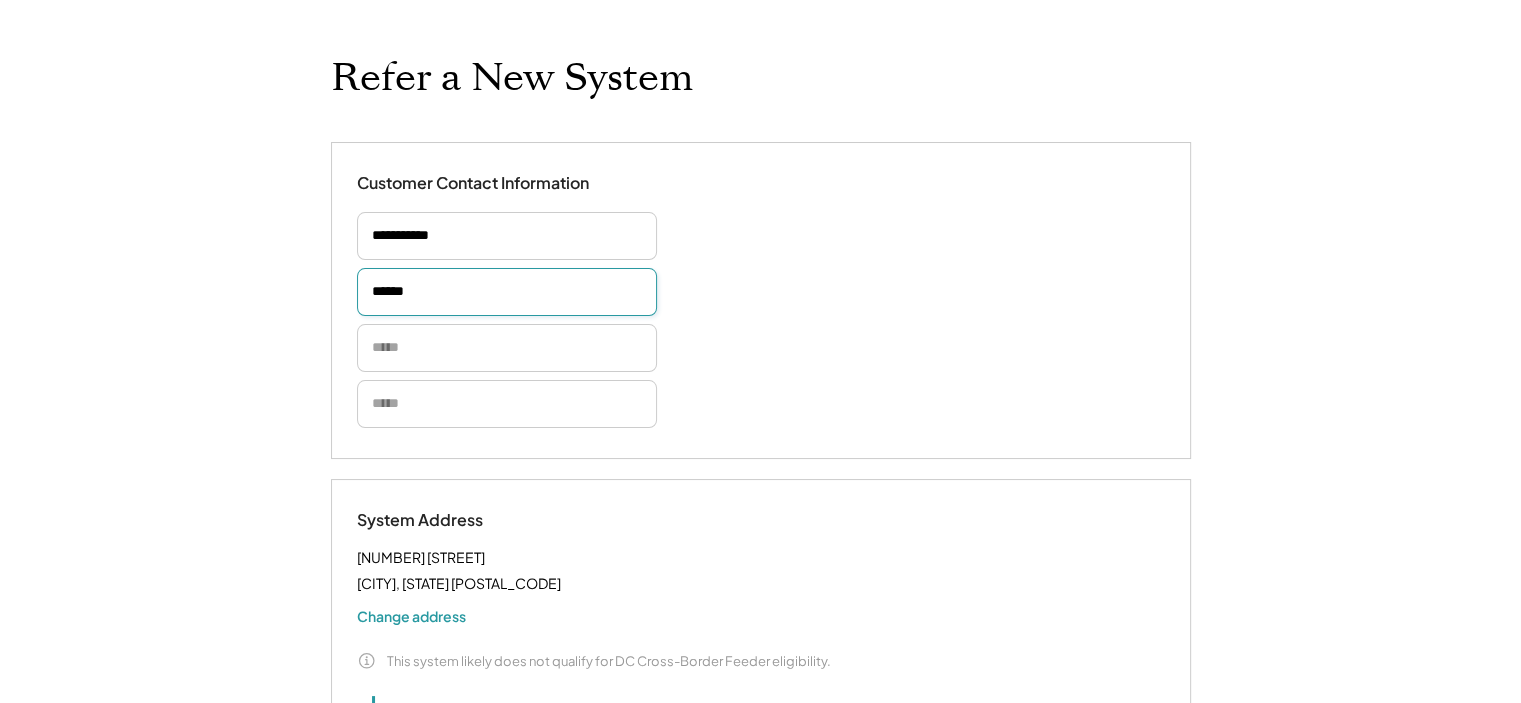 type on "******" 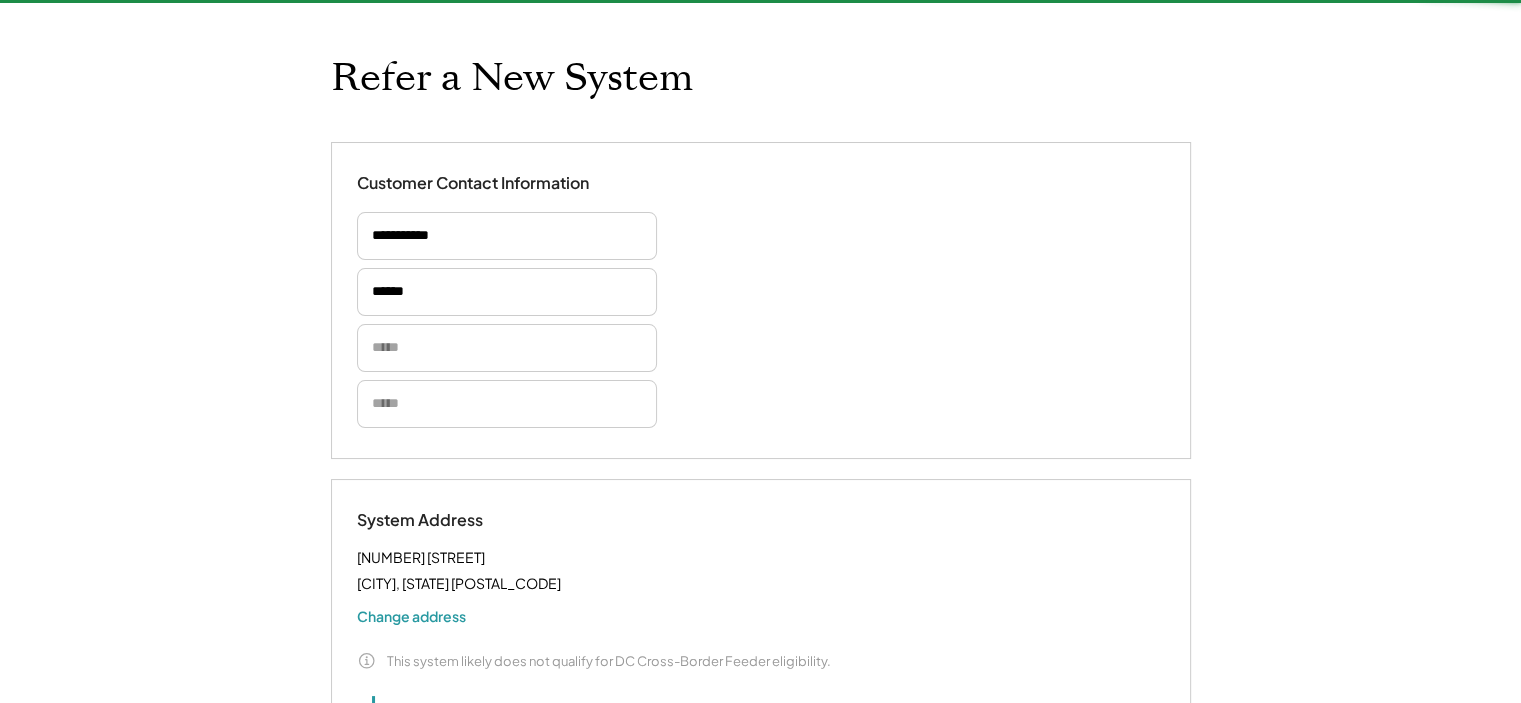 type 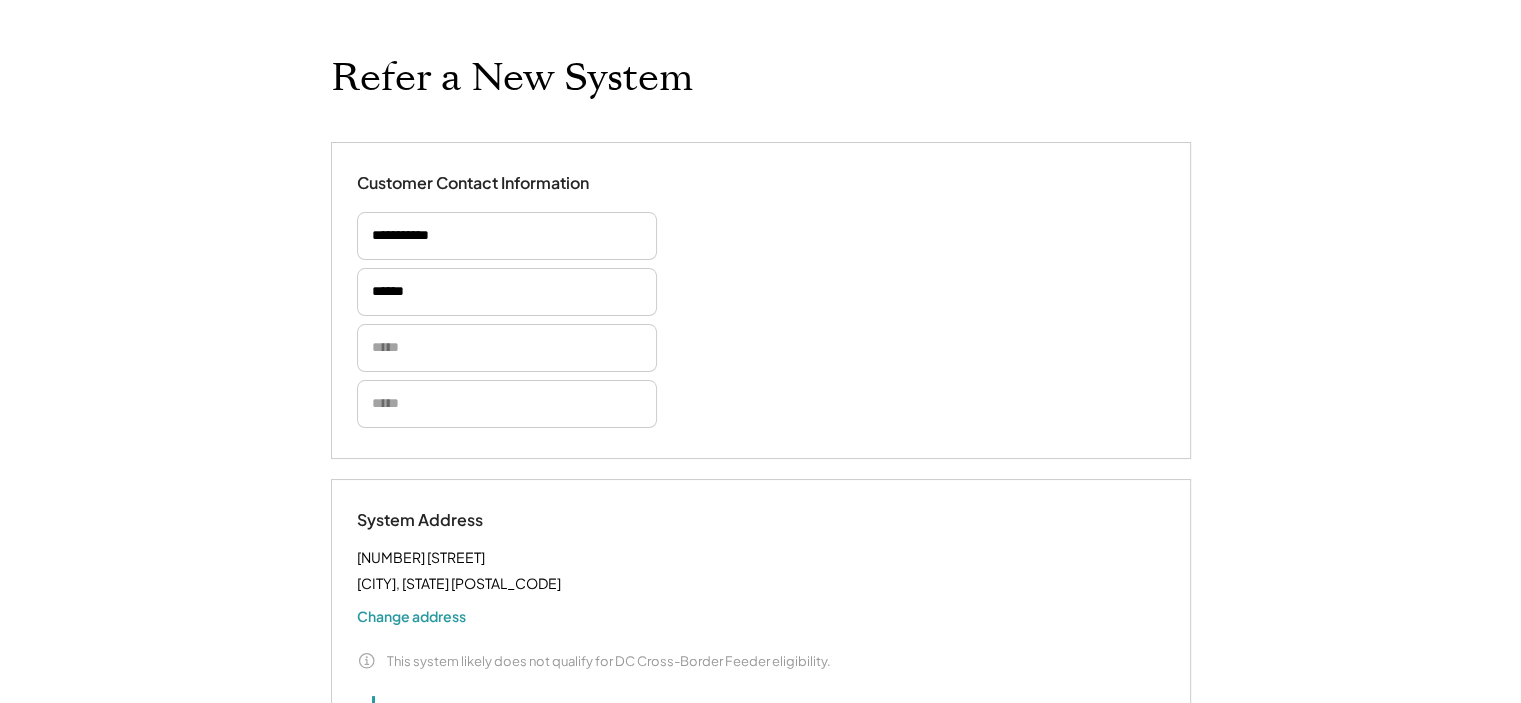 type 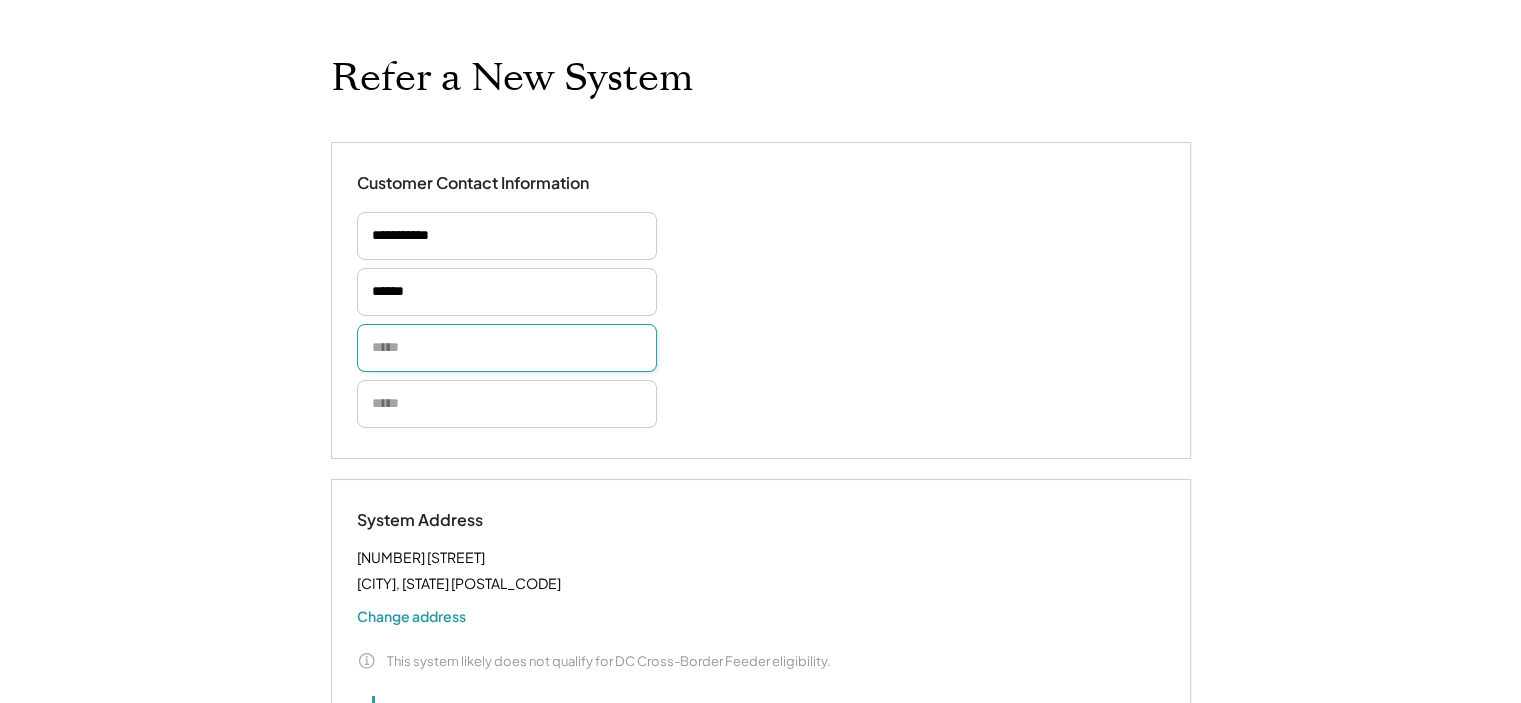 paste on "**********" 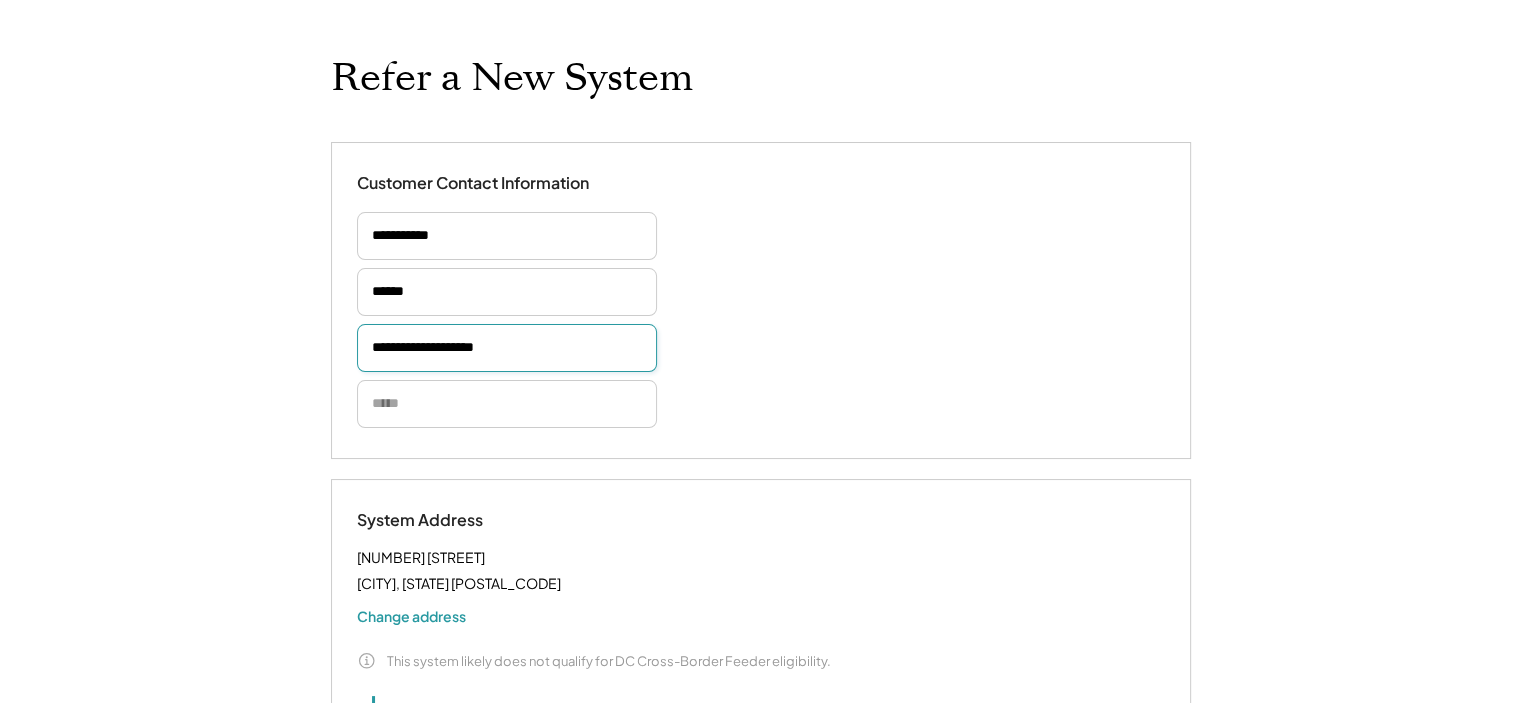 scroll, scrollTop: 0, scrollLeft: 0, axis: both 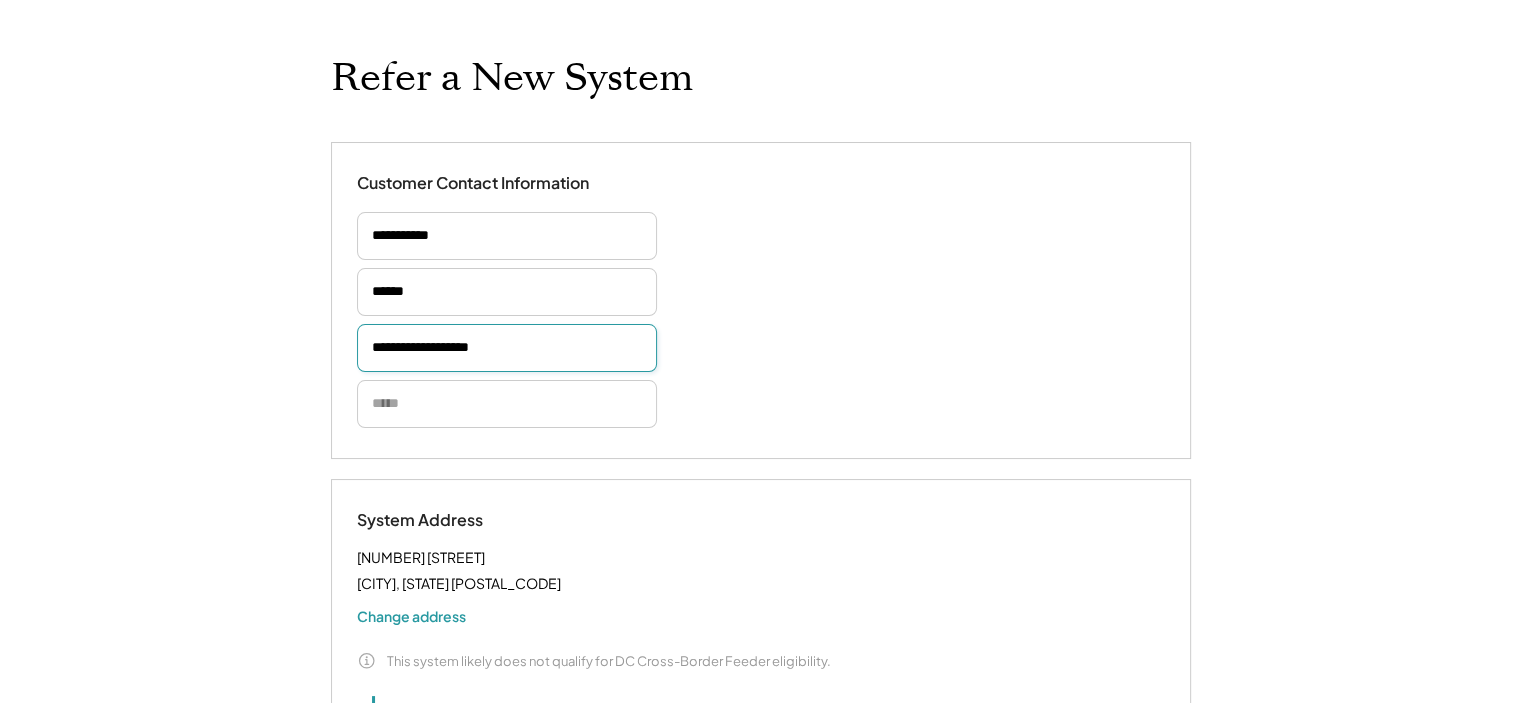 type on "**********" 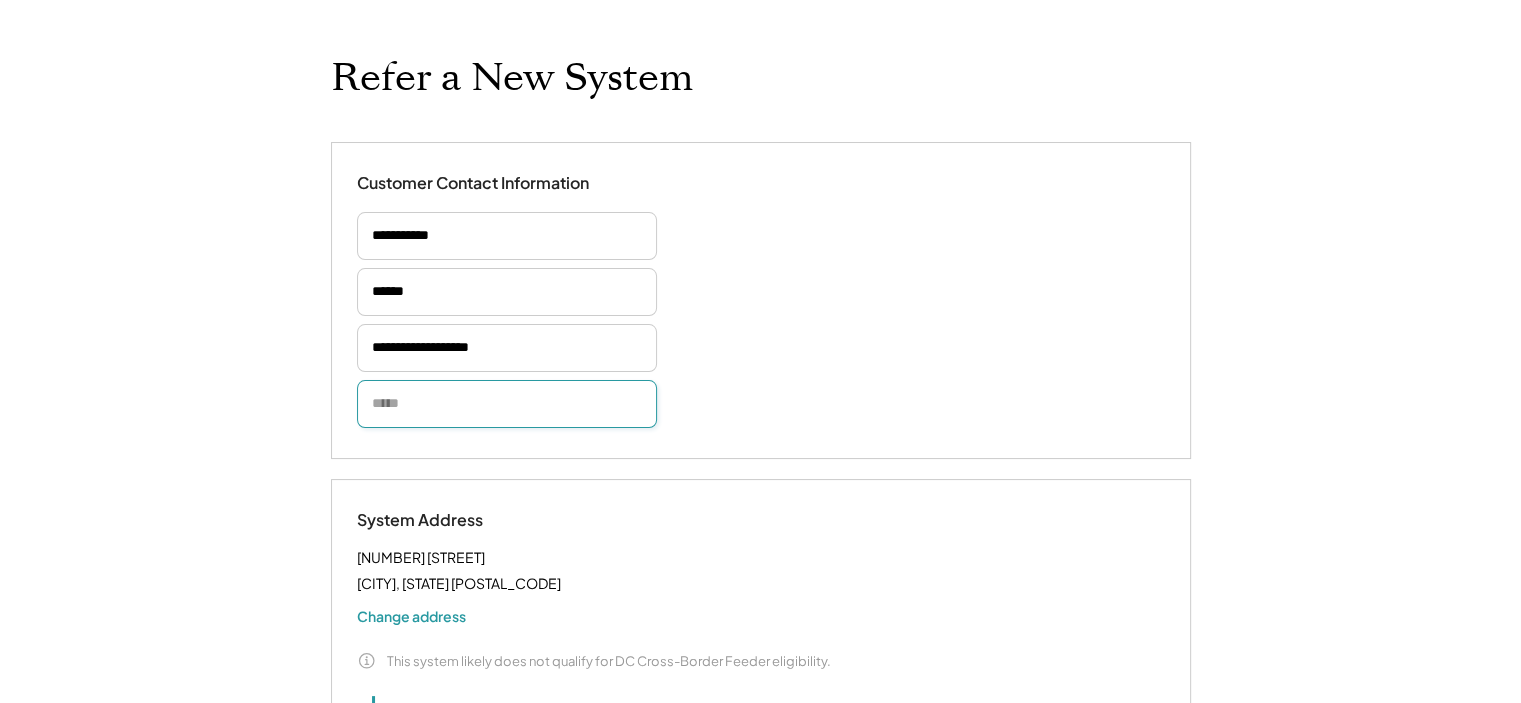 type 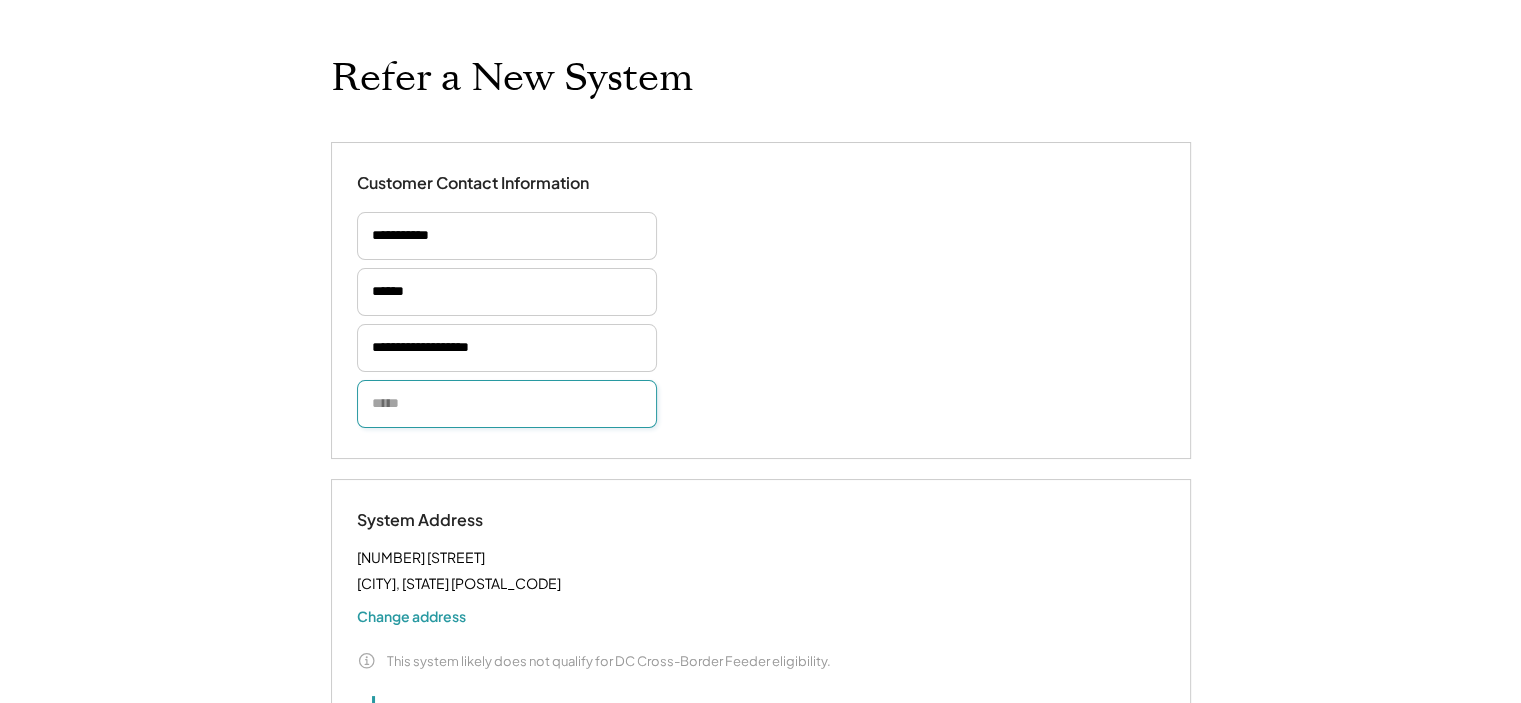 type 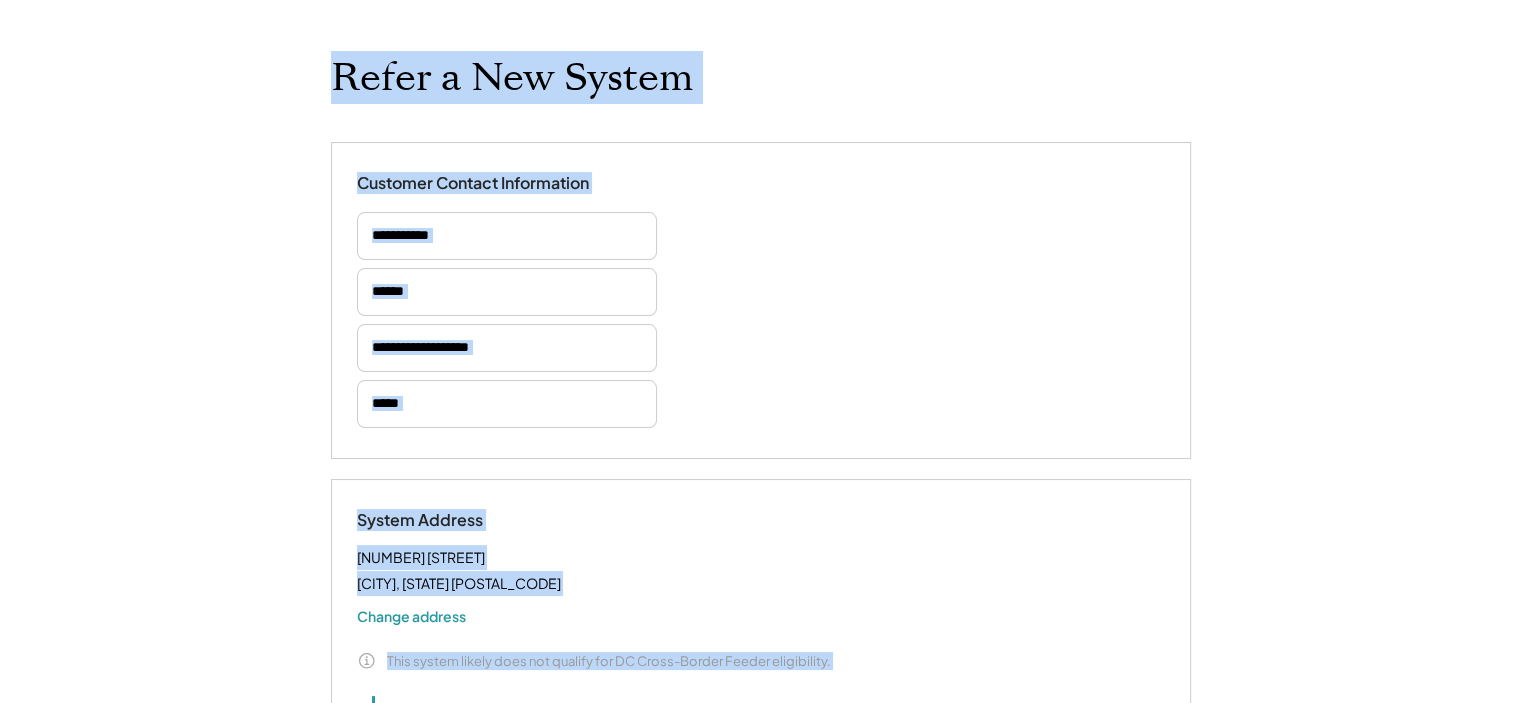 click on "**********" at bounding box center (761, 300) 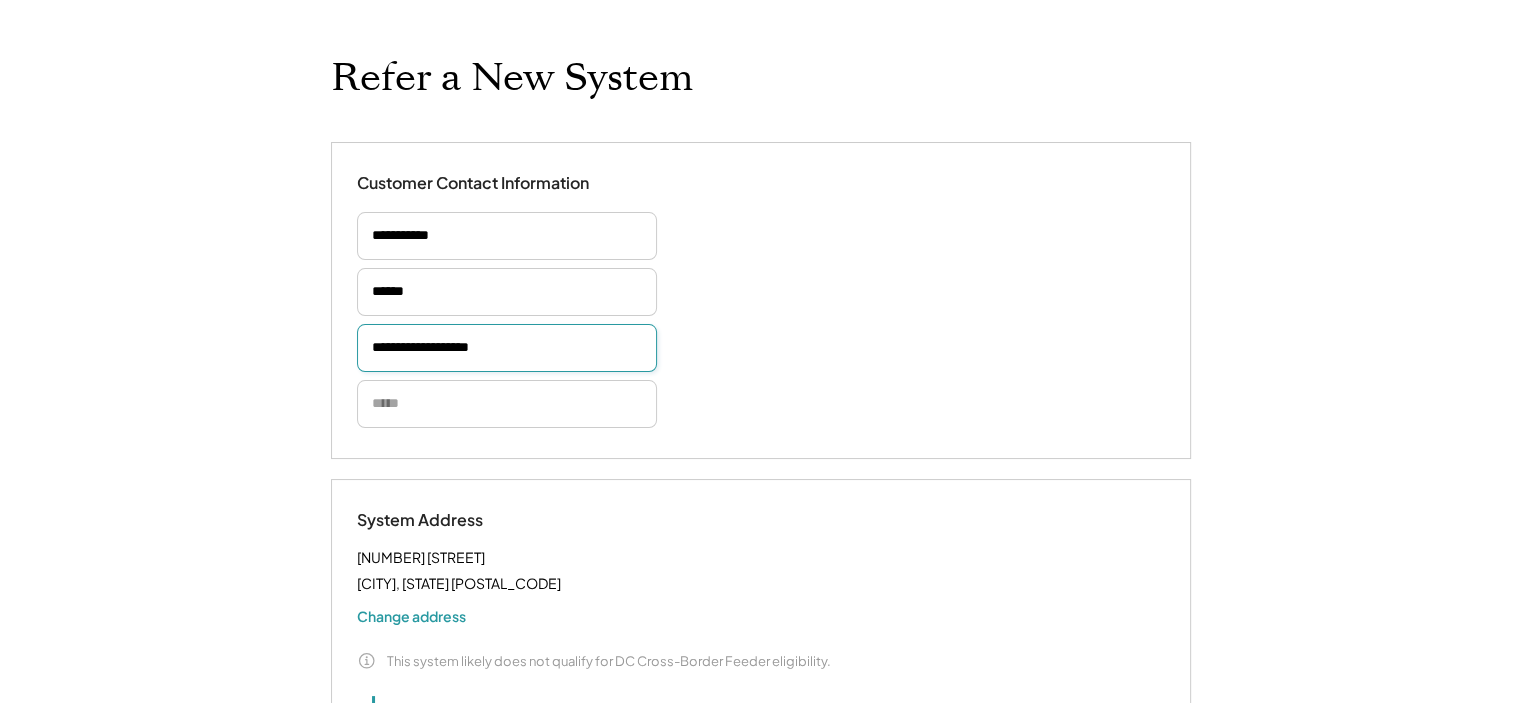 click on "**********" at bounding box center (507, 348) 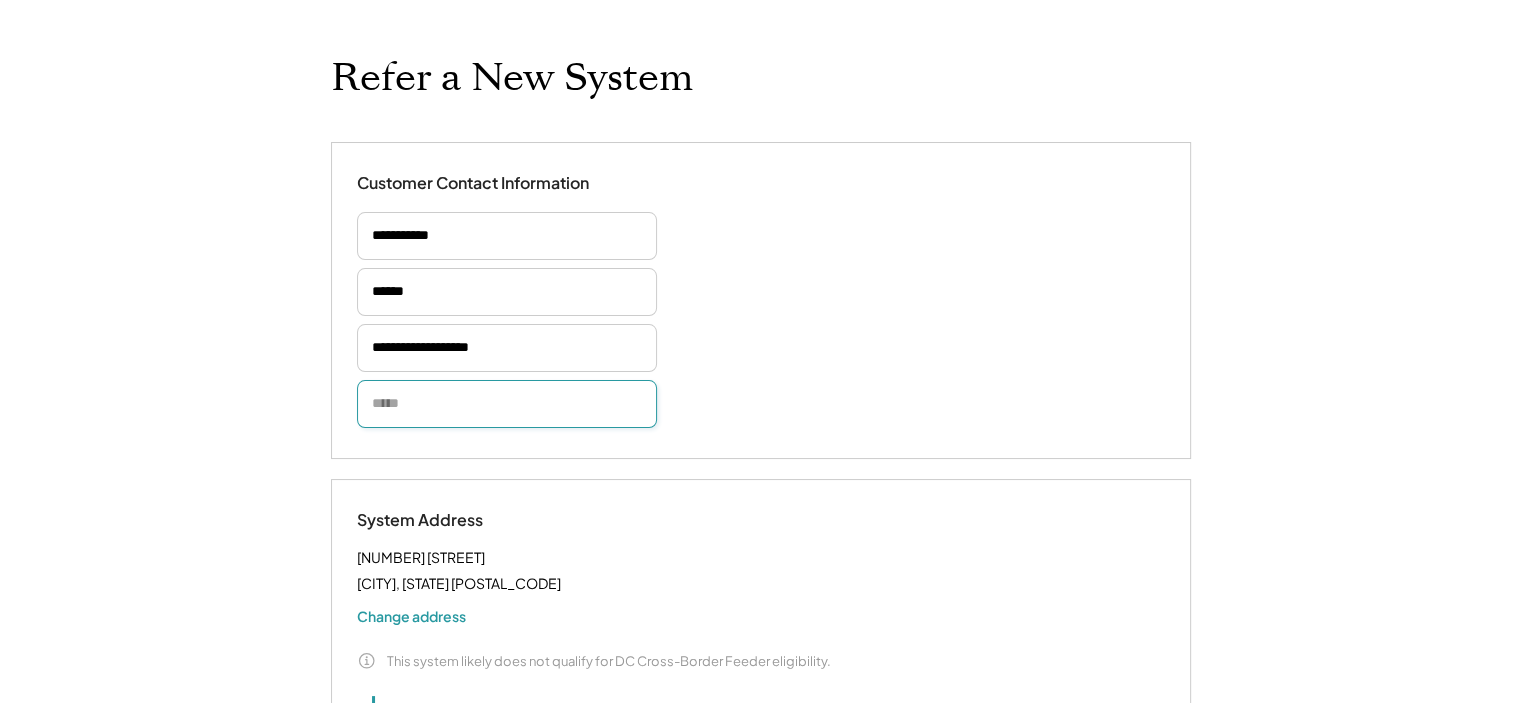 paste on "**********" 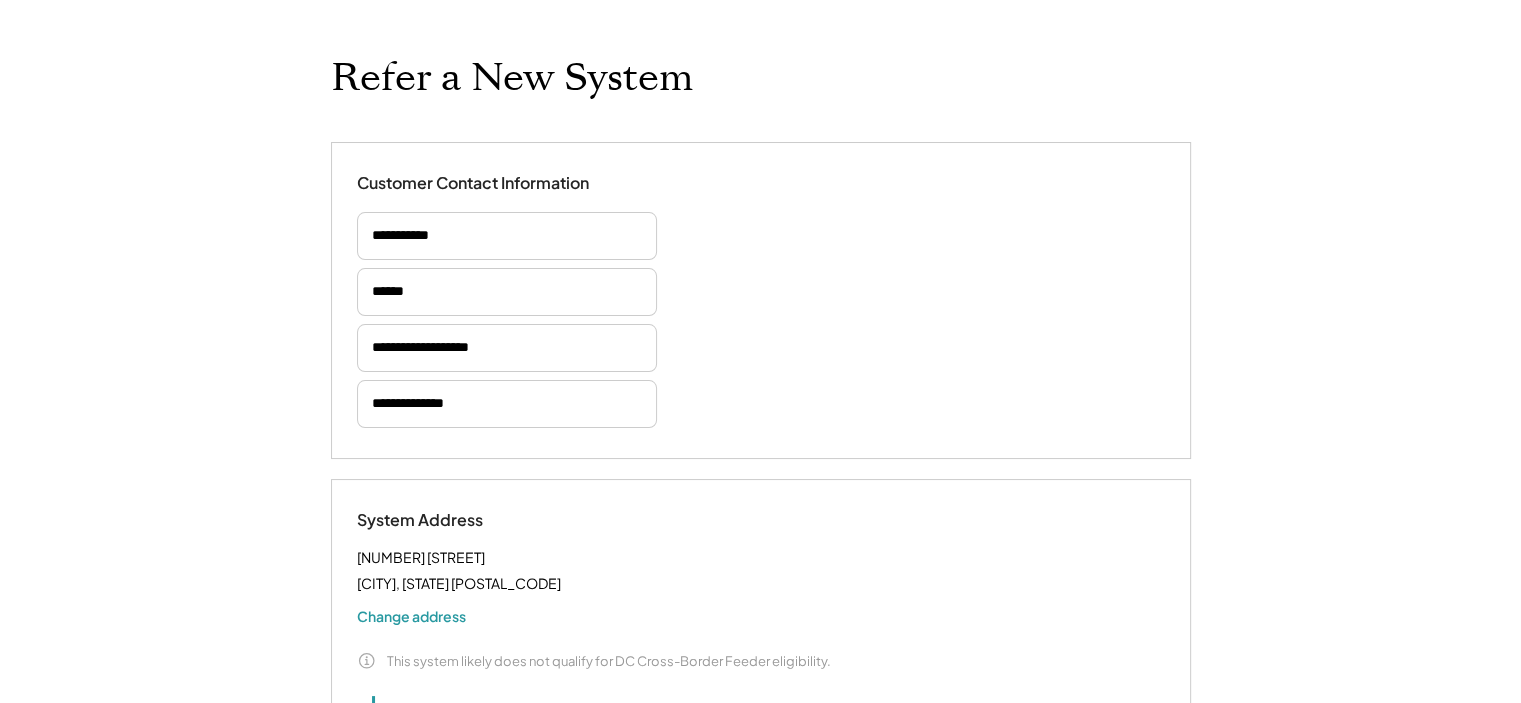 type 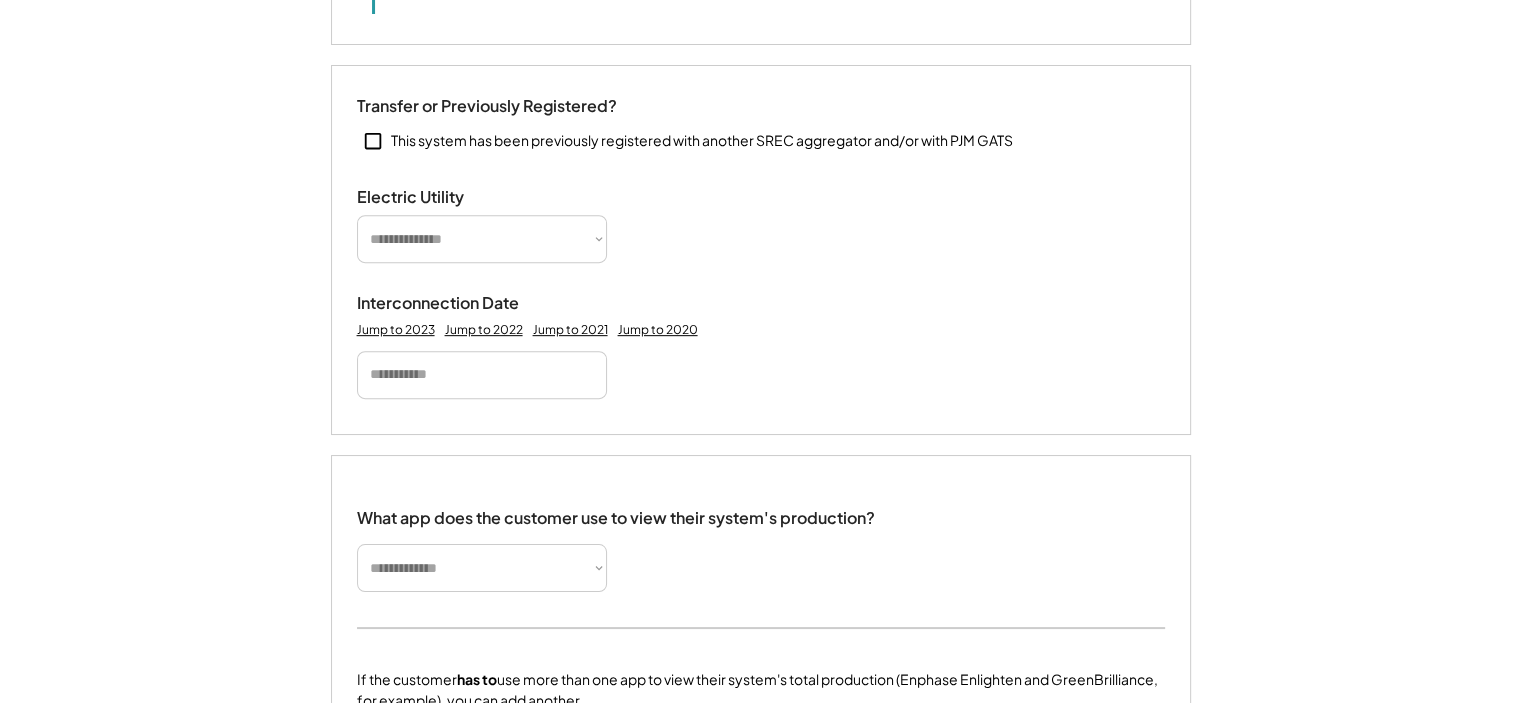 scroll, scrollTop: 909, scrollLeft: 0, axis: vertical 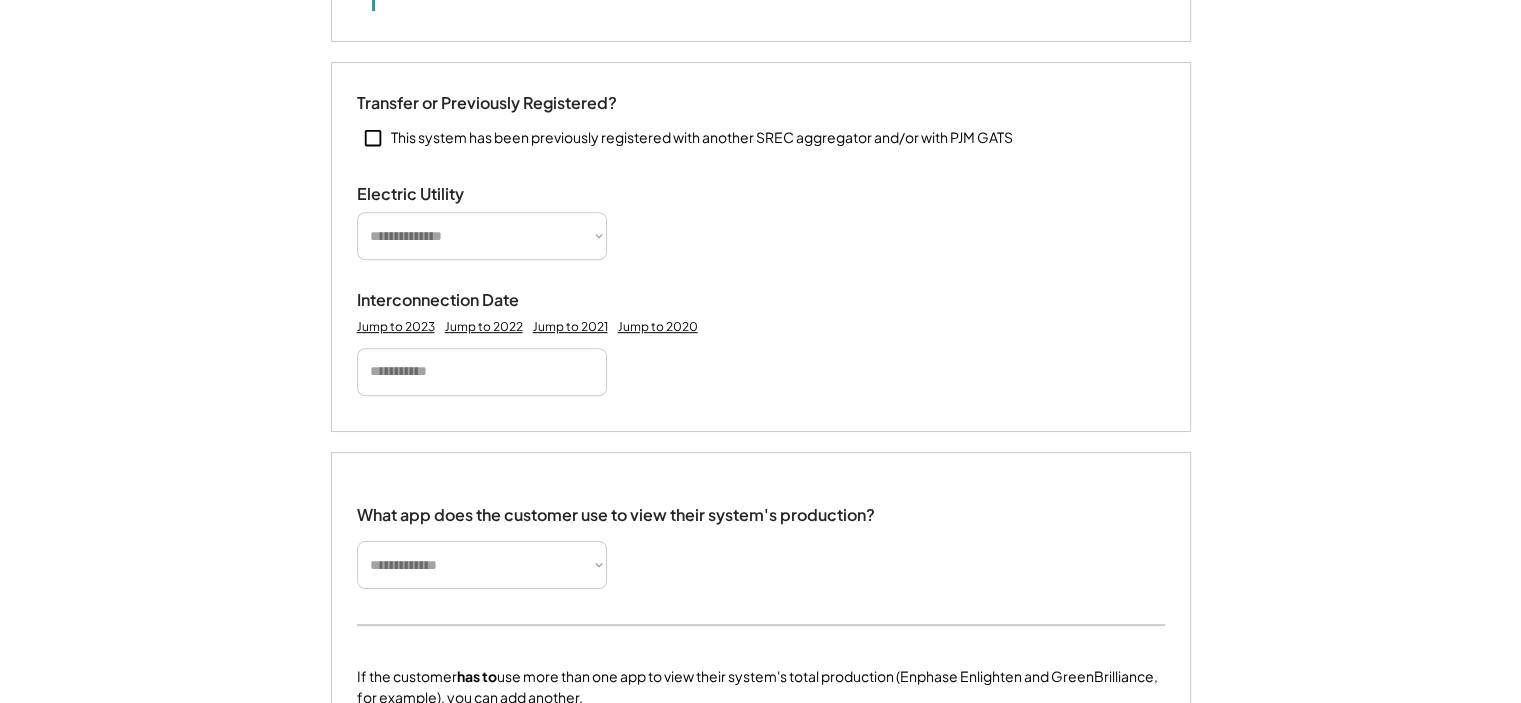 click on "**********" at bounding box center [482, 236] 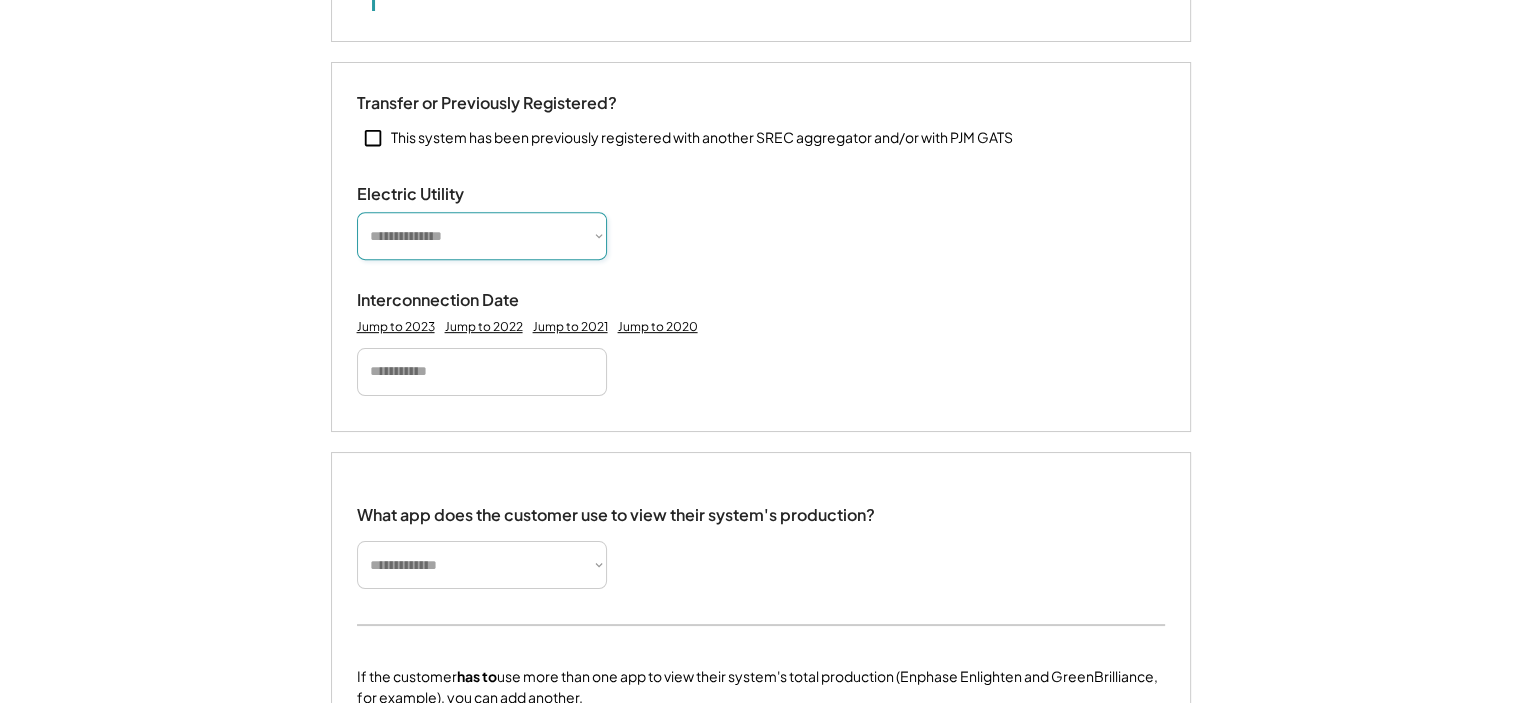 select on "**********" 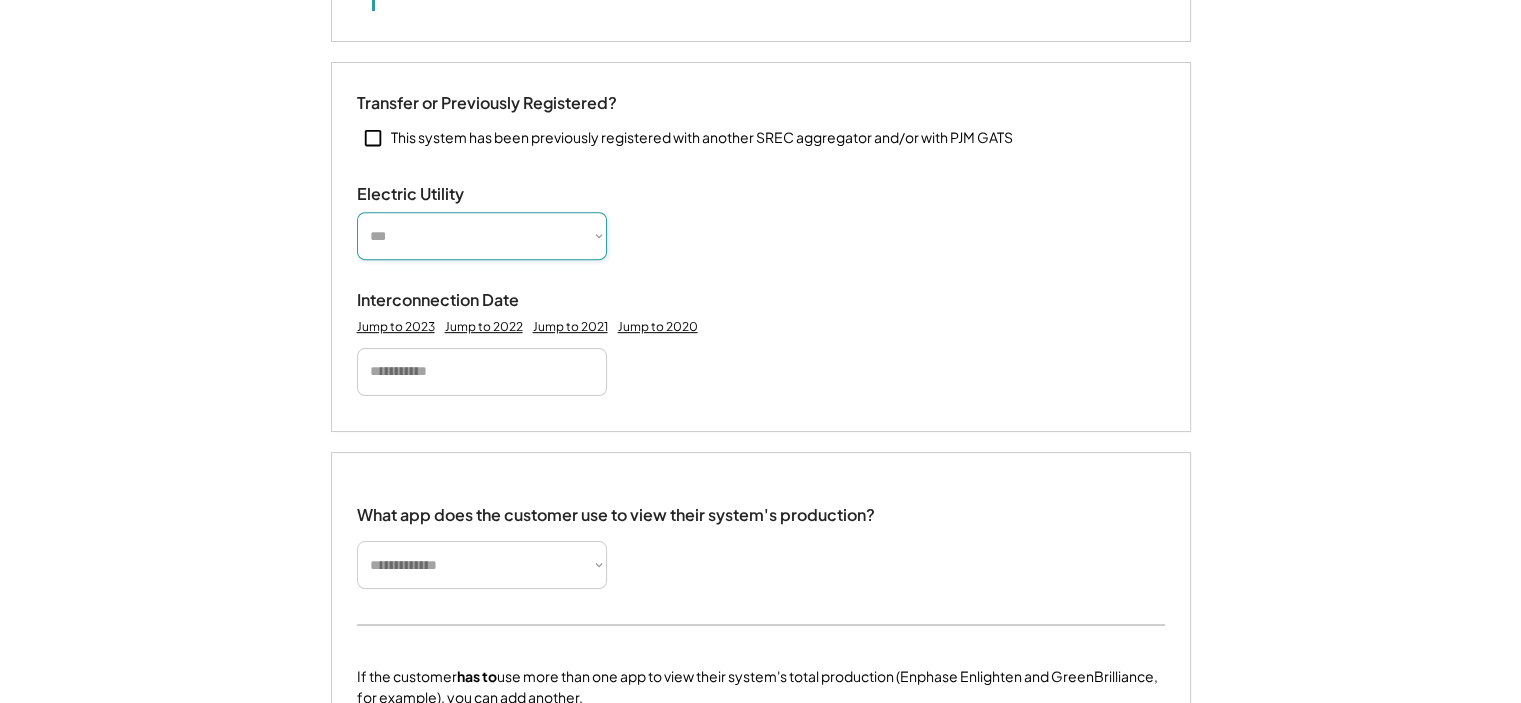 click on "**********" at bounding box center (482, 236) 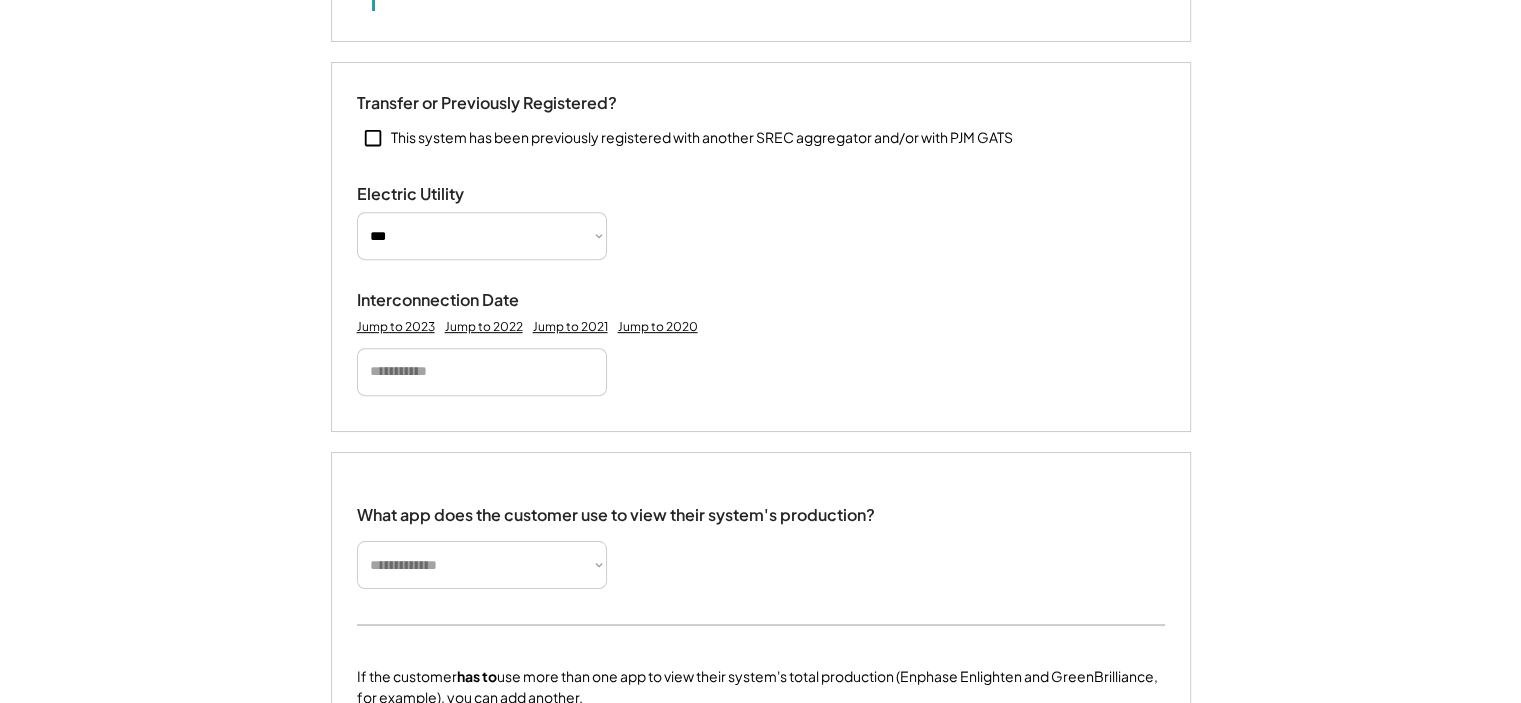 type 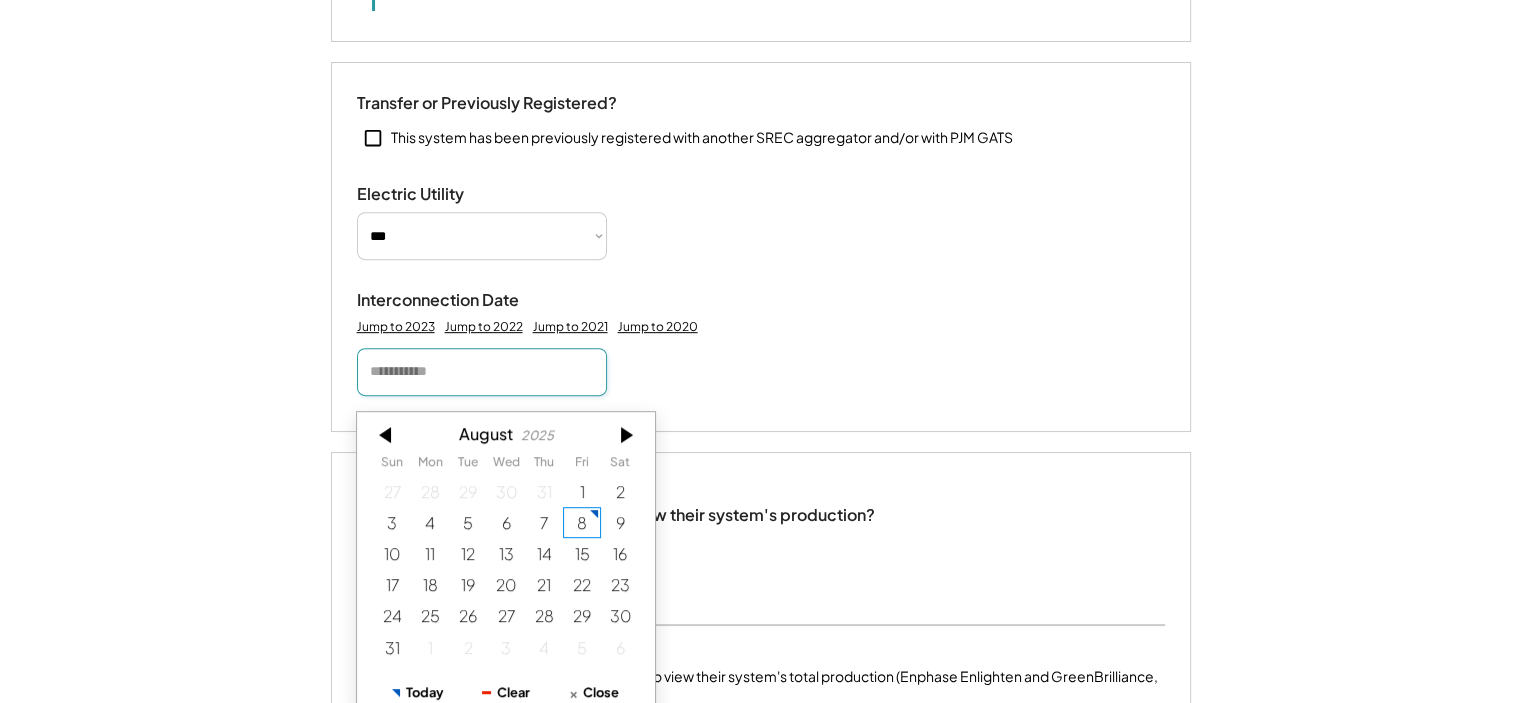 click at bounding box center [482, 372] 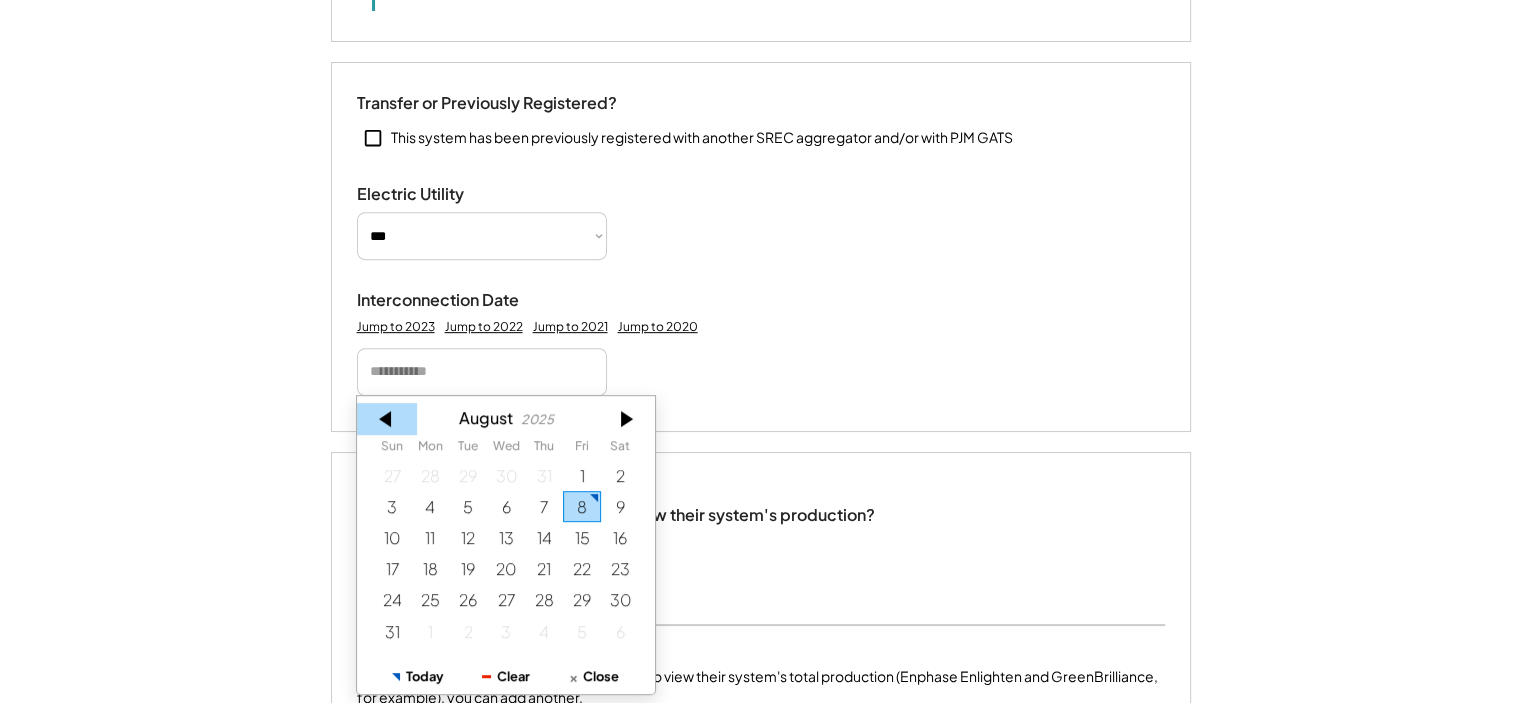 click at bounding box center (387, 419) 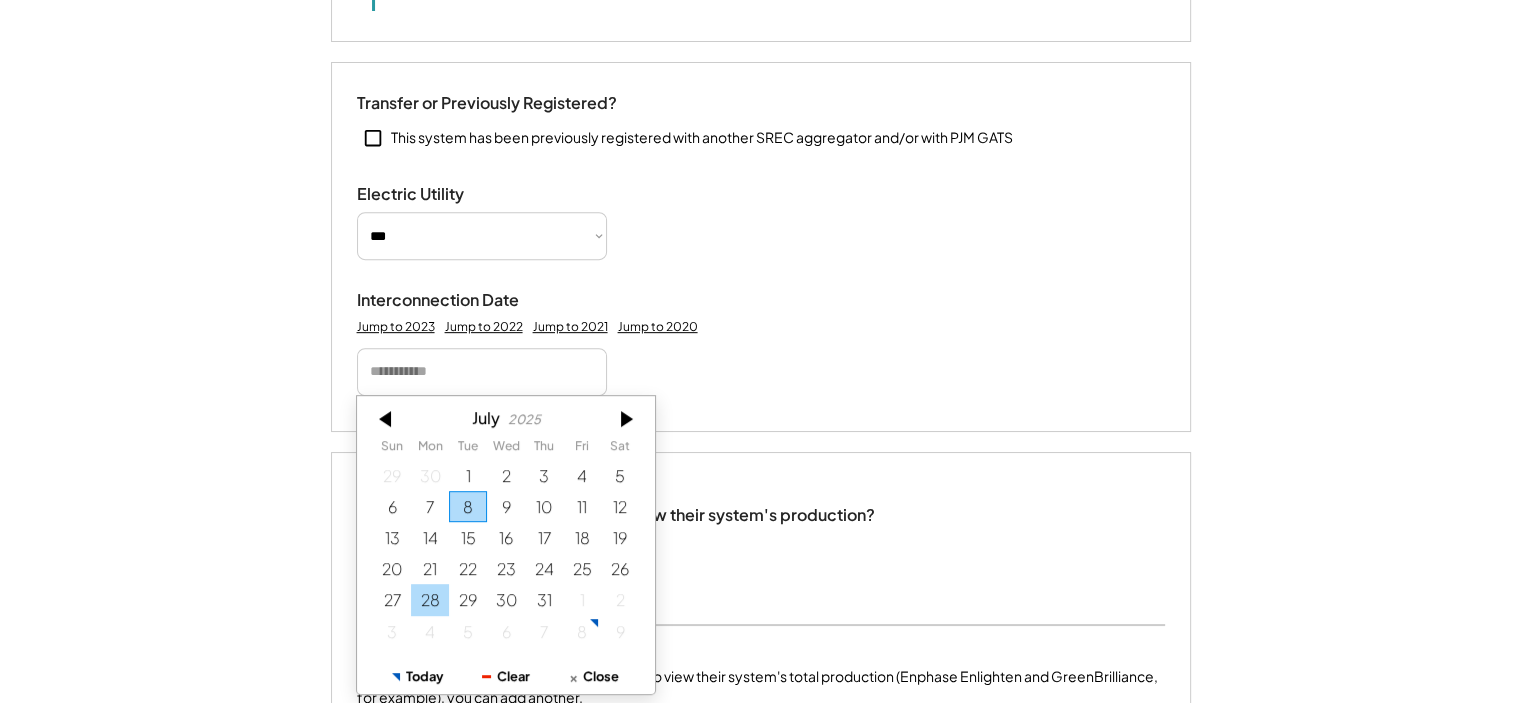 click on "28" at bounding box center [430, 599] 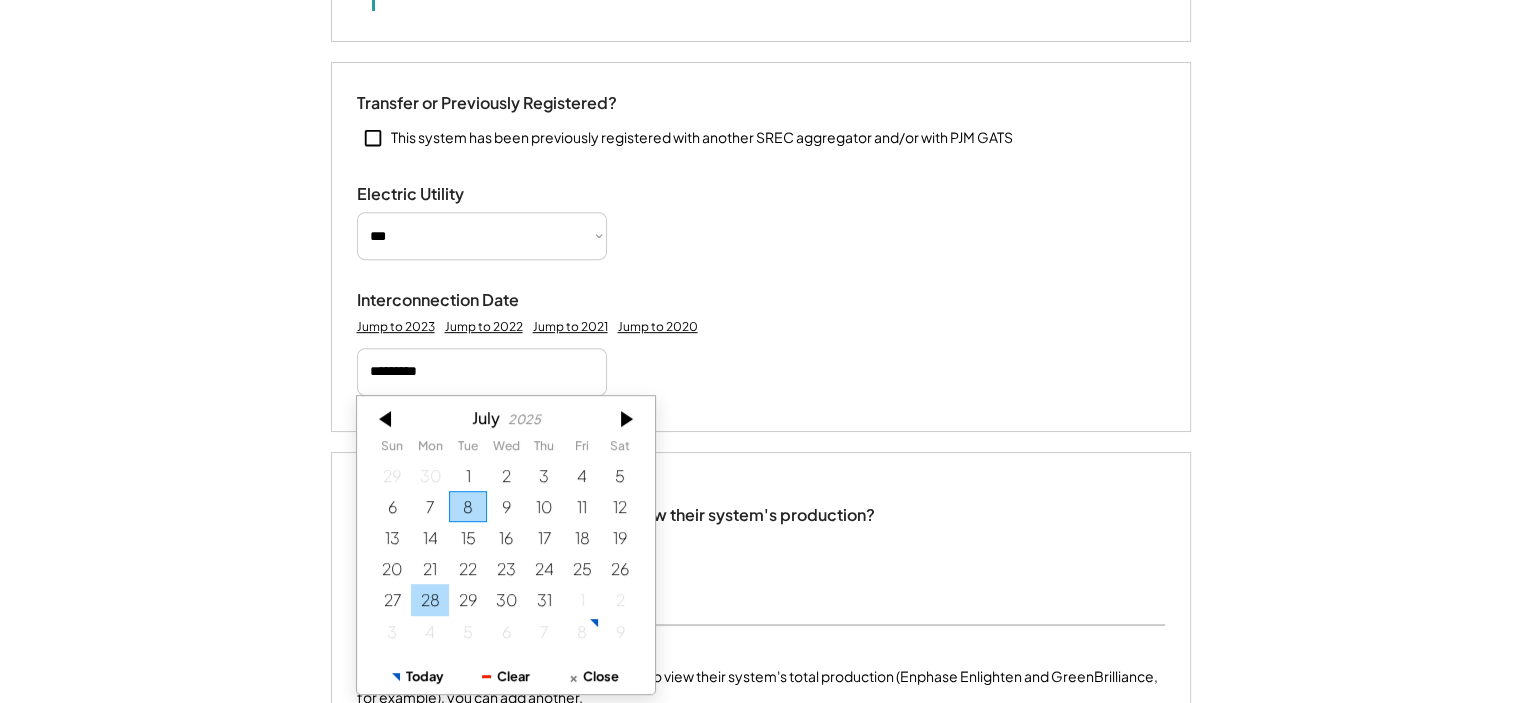 type 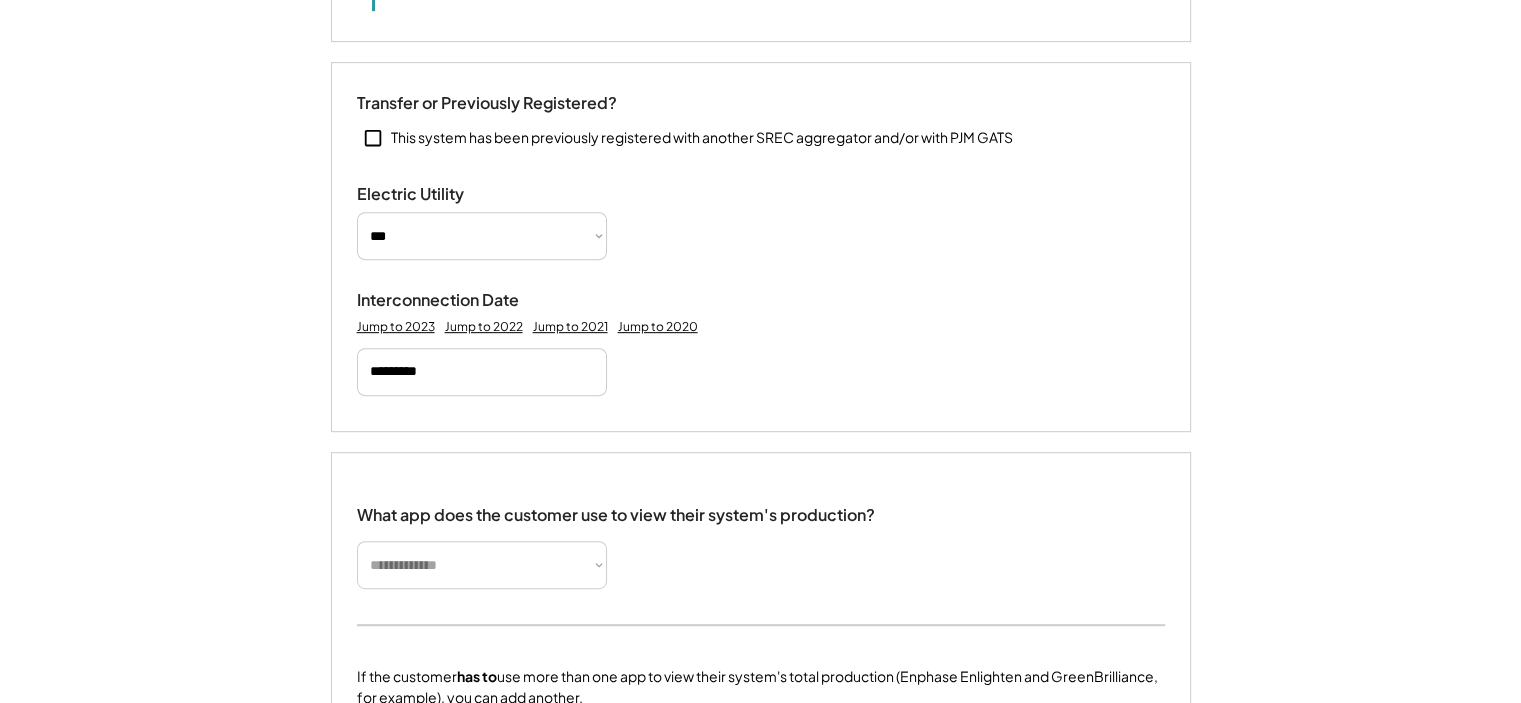 type 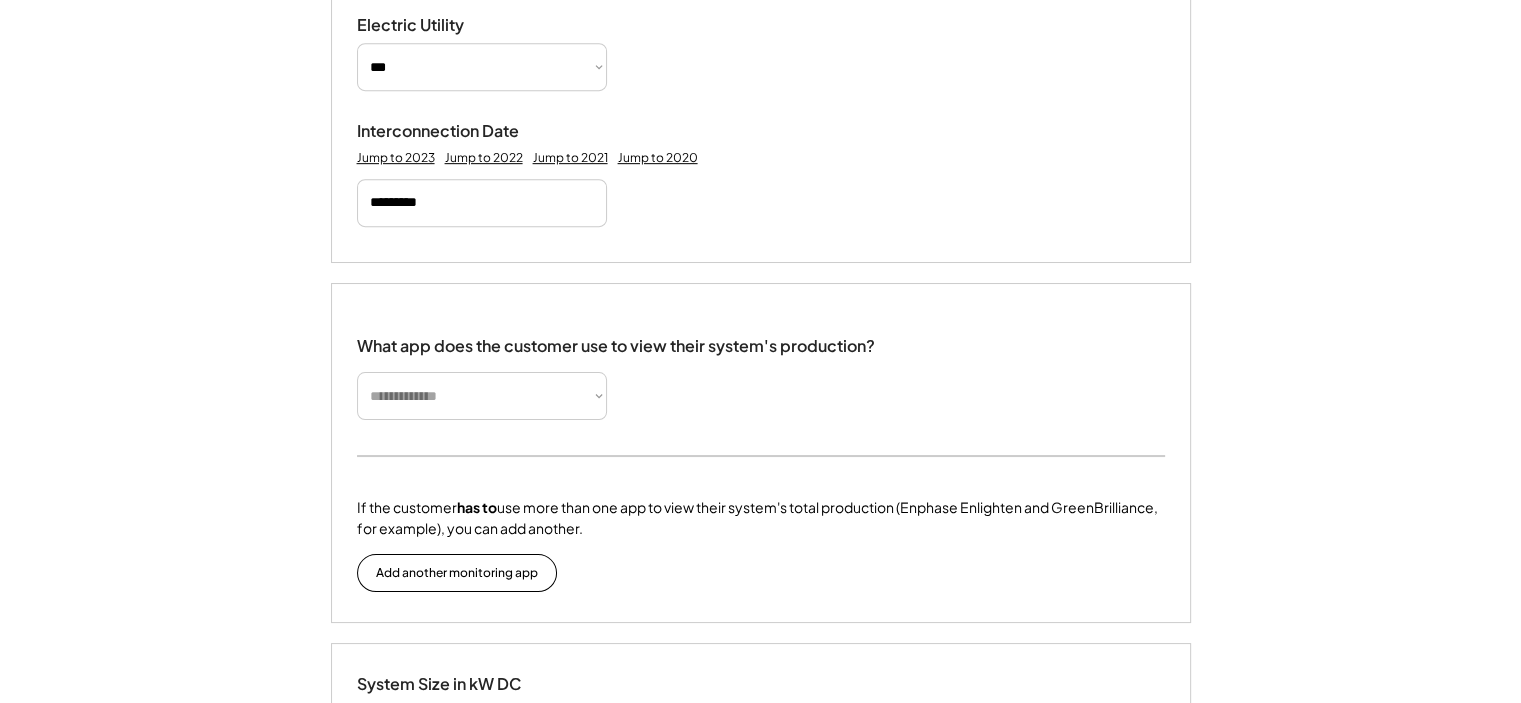 scroll, scrollTop: 1088, scrollLeft: 0, axis: vertical 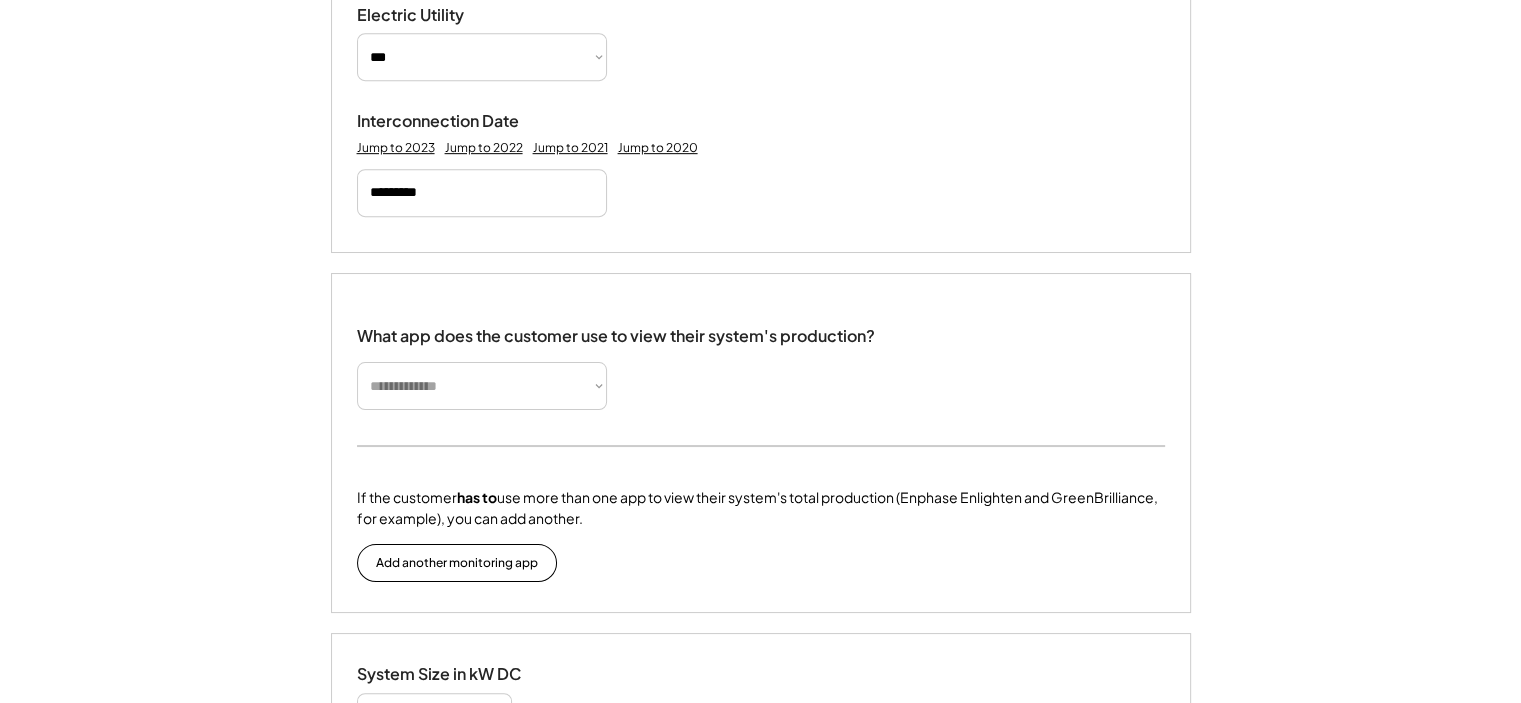 click on "**********" at bounding box center [482, 386] 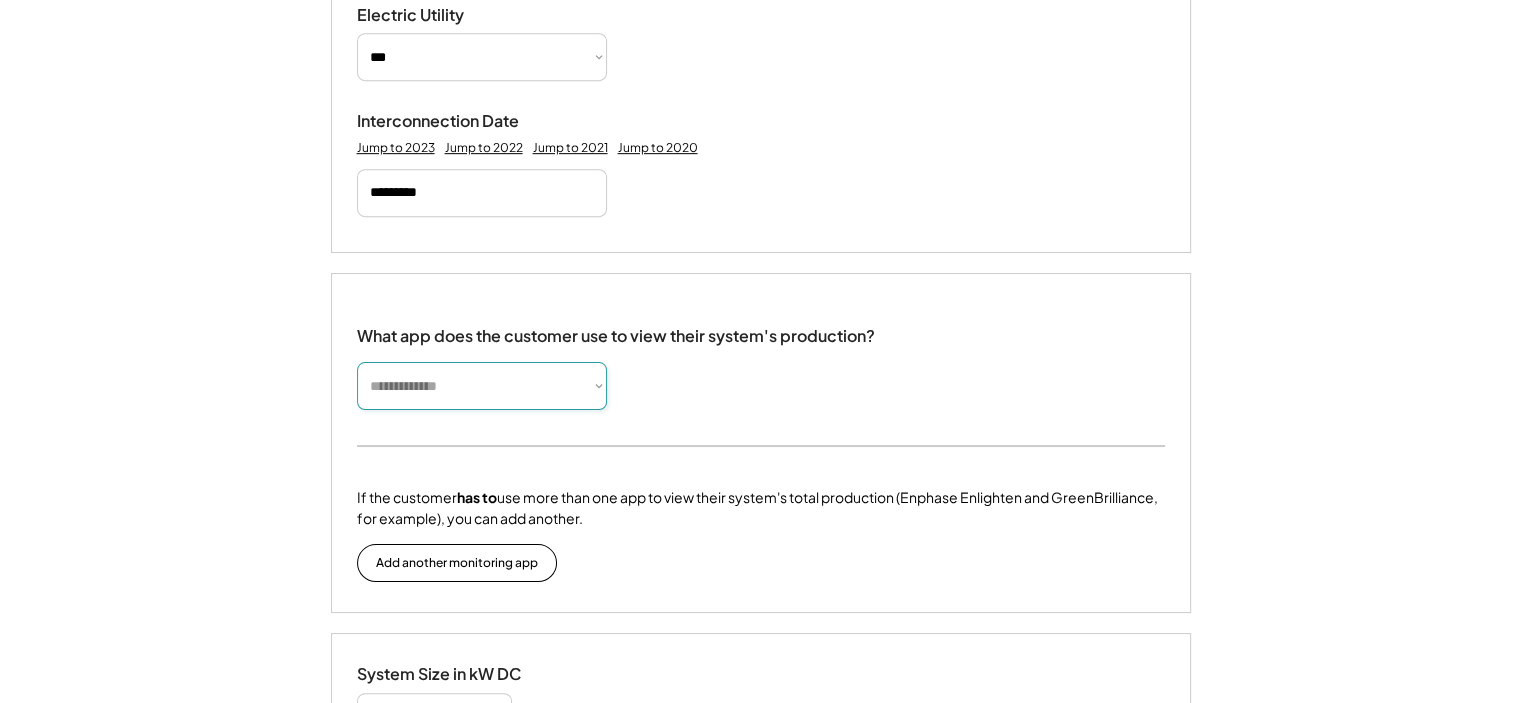 select on "**********" 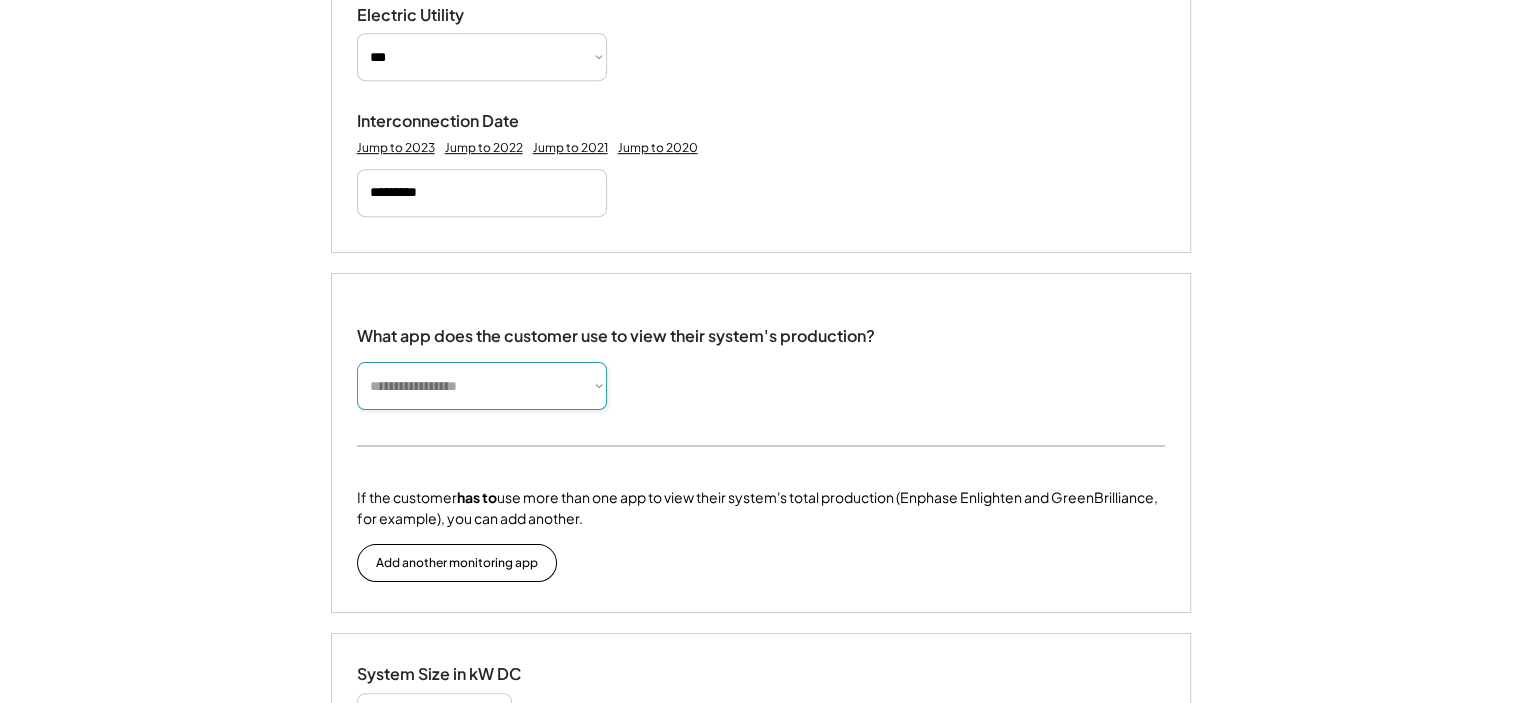 click on "**********" at bounding box center (482, 386) 